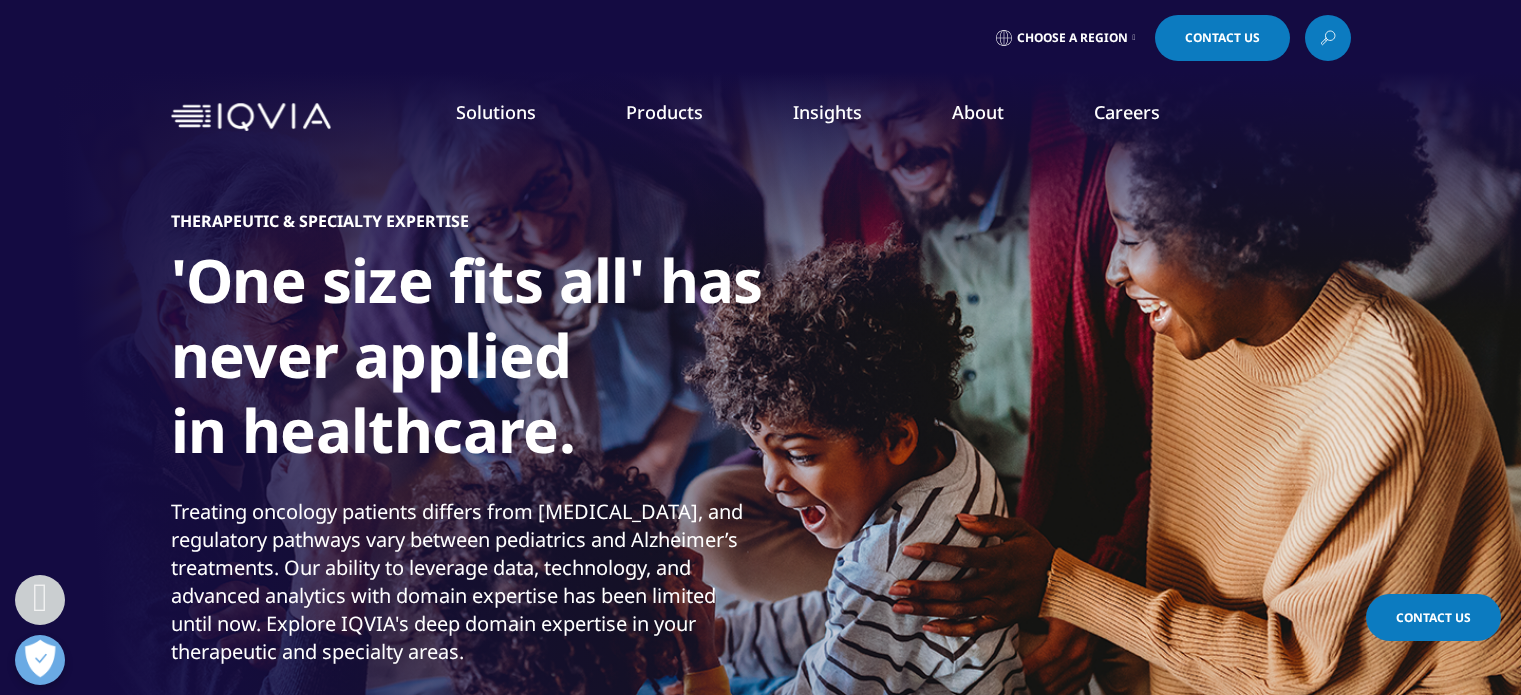 scroll, scrollTop: 762, scrollLeft: 0, axis: vertical 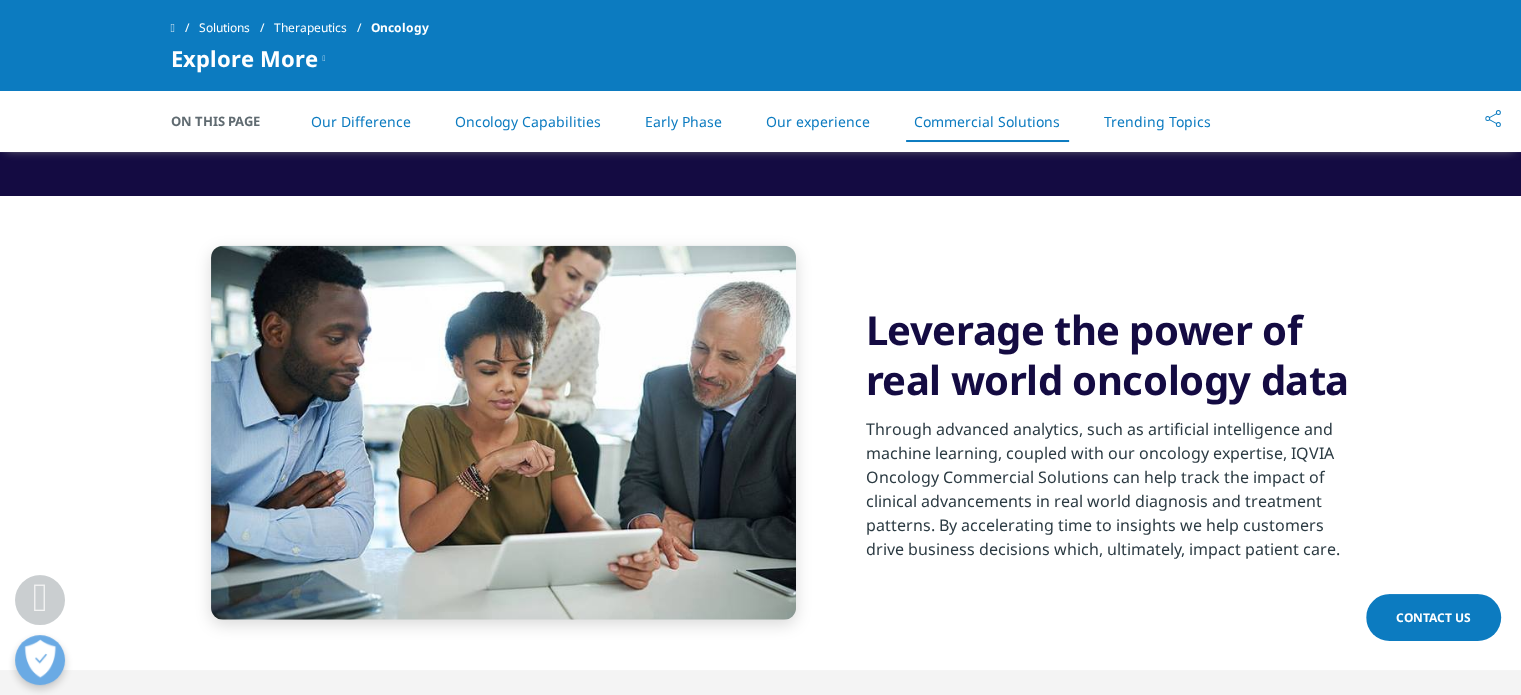 click on "Leverage the power of real world oncology data
Through advanced analytics, such as artificial intelligence and machine learning, coupled with our oncology expertise, IQVIA Oncology Commercial Solutions can help track the impact of clinical advancements in real world diagnosis and treatment patterns. By accelerating time to insights we help customers drive business decisions which, ultimately, impact patient care." at bounding box center (760, 433) 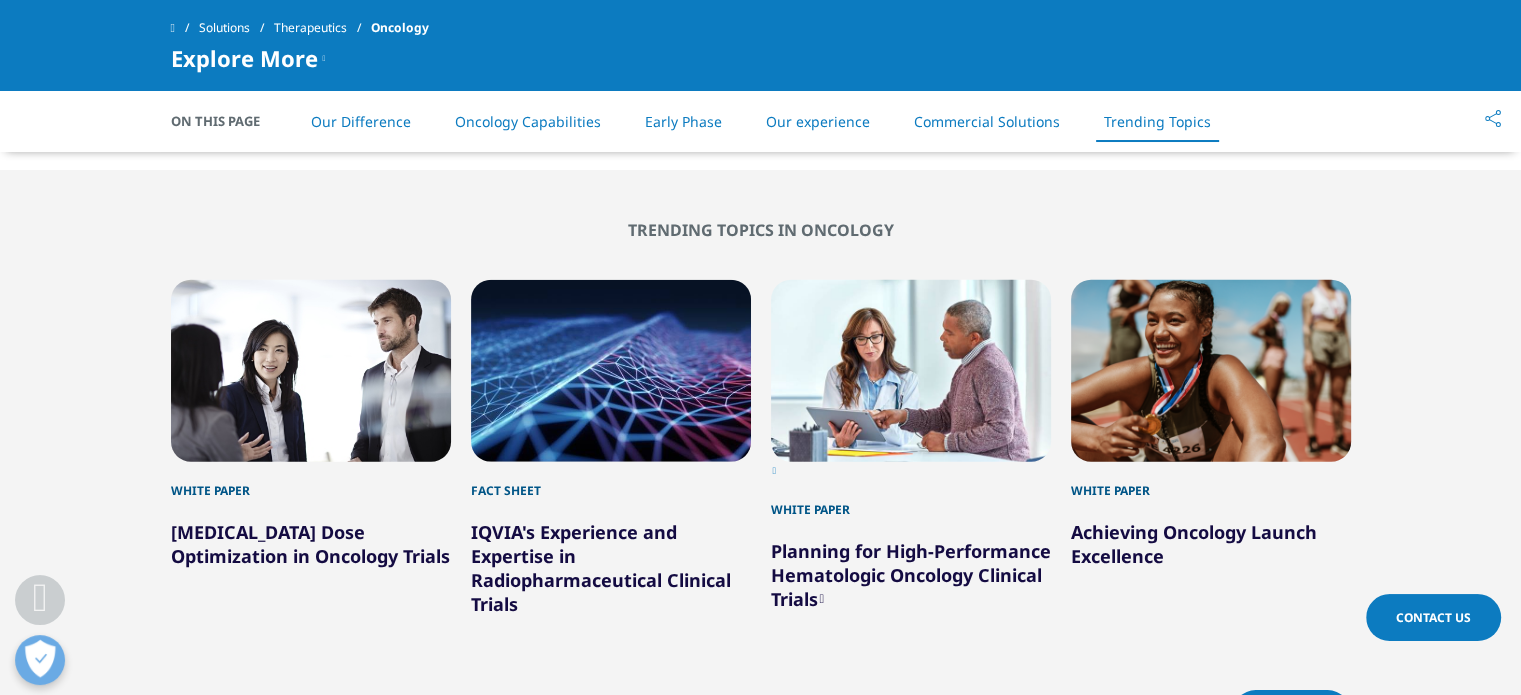 scroll, scrollTop: 5300, scrollLeft: 0, axis: vertical 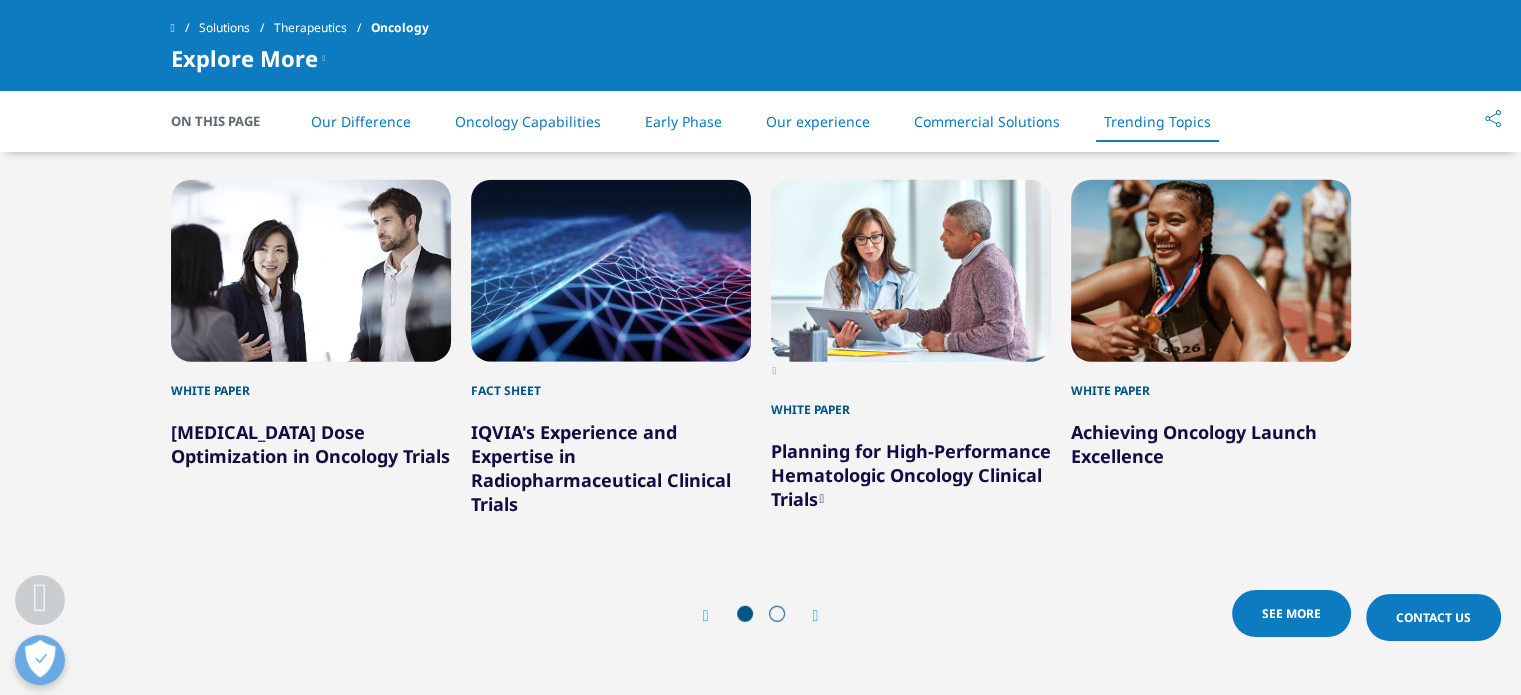 click at bounding box center [816, 616] 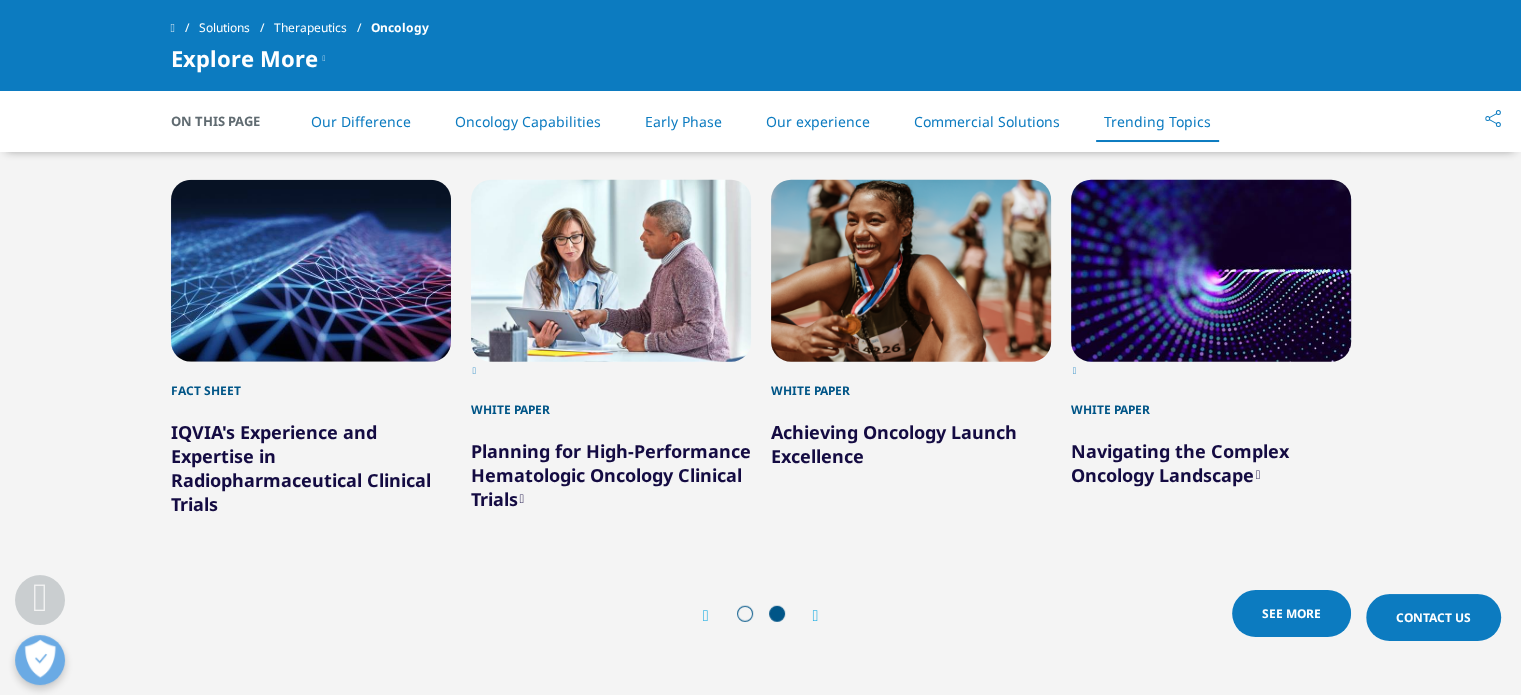 scroll, scrollTop: 5200, scrollLeft: 0, axis: vertical 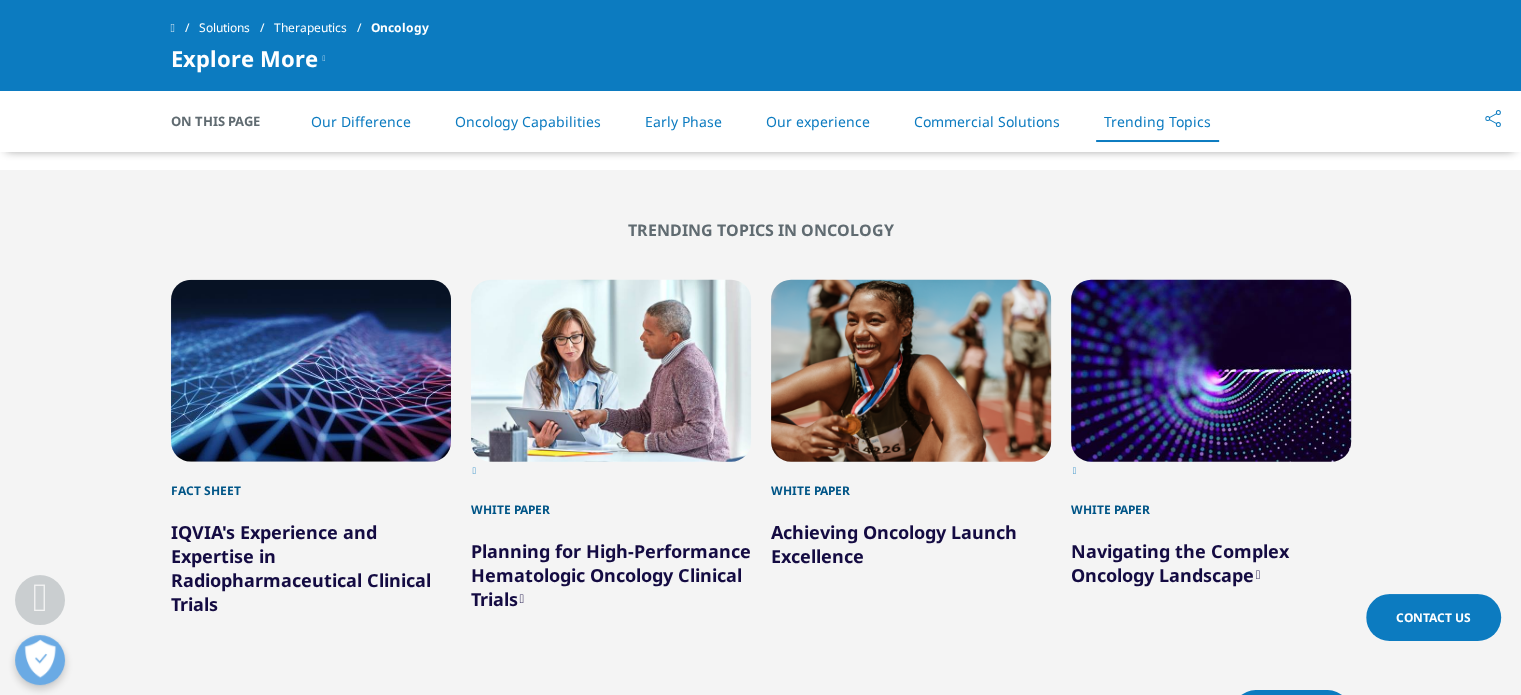 click on "See More" at bounding box center [1291, 713] 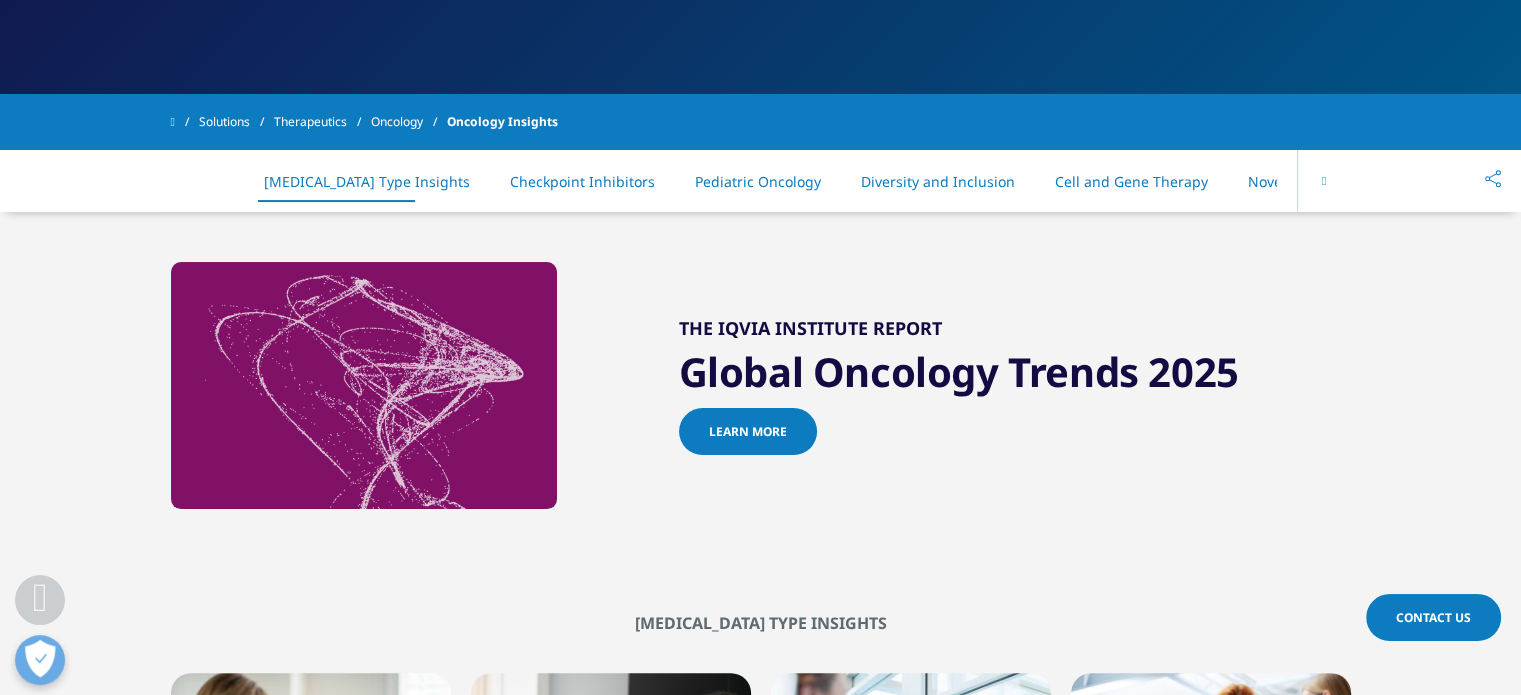 scroll, scrollTop: 0, scrollLeft: 0, axis: both 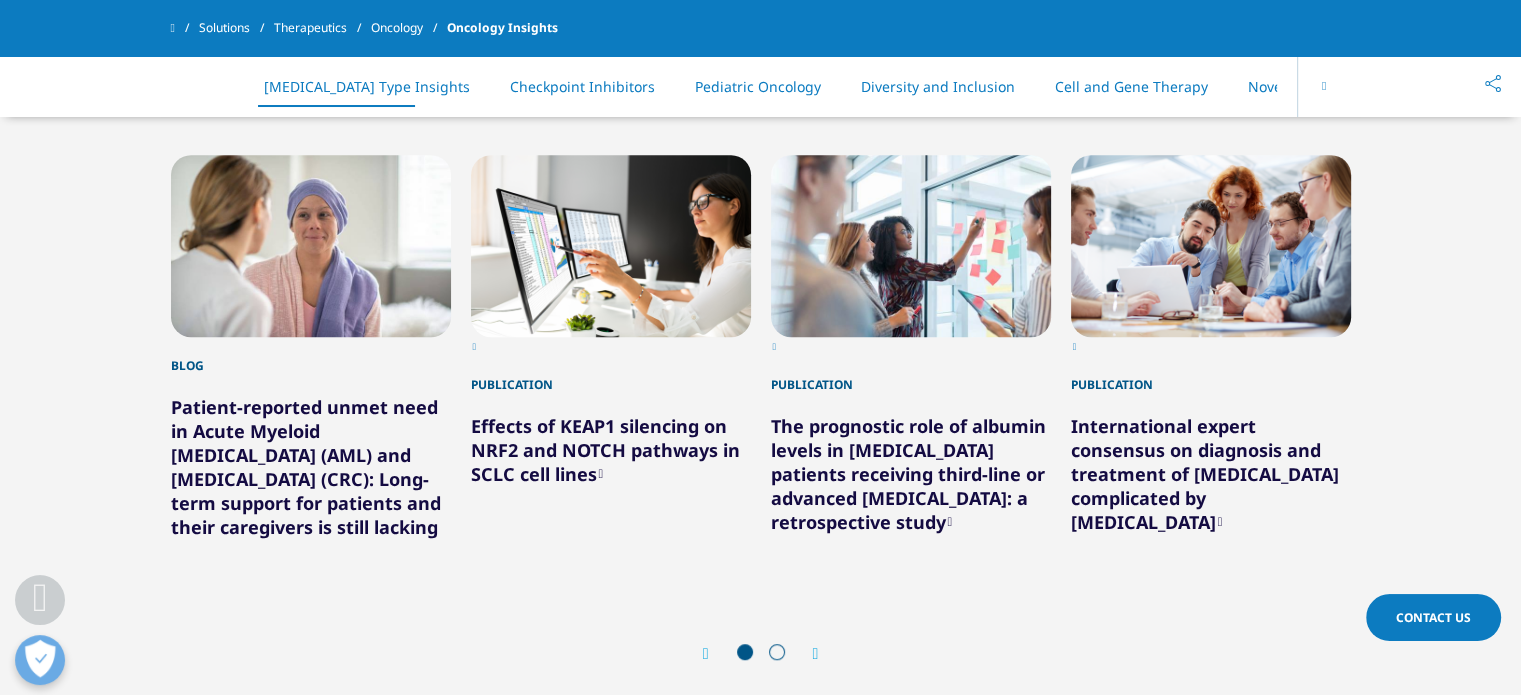 click at bounding box center (816, 654) 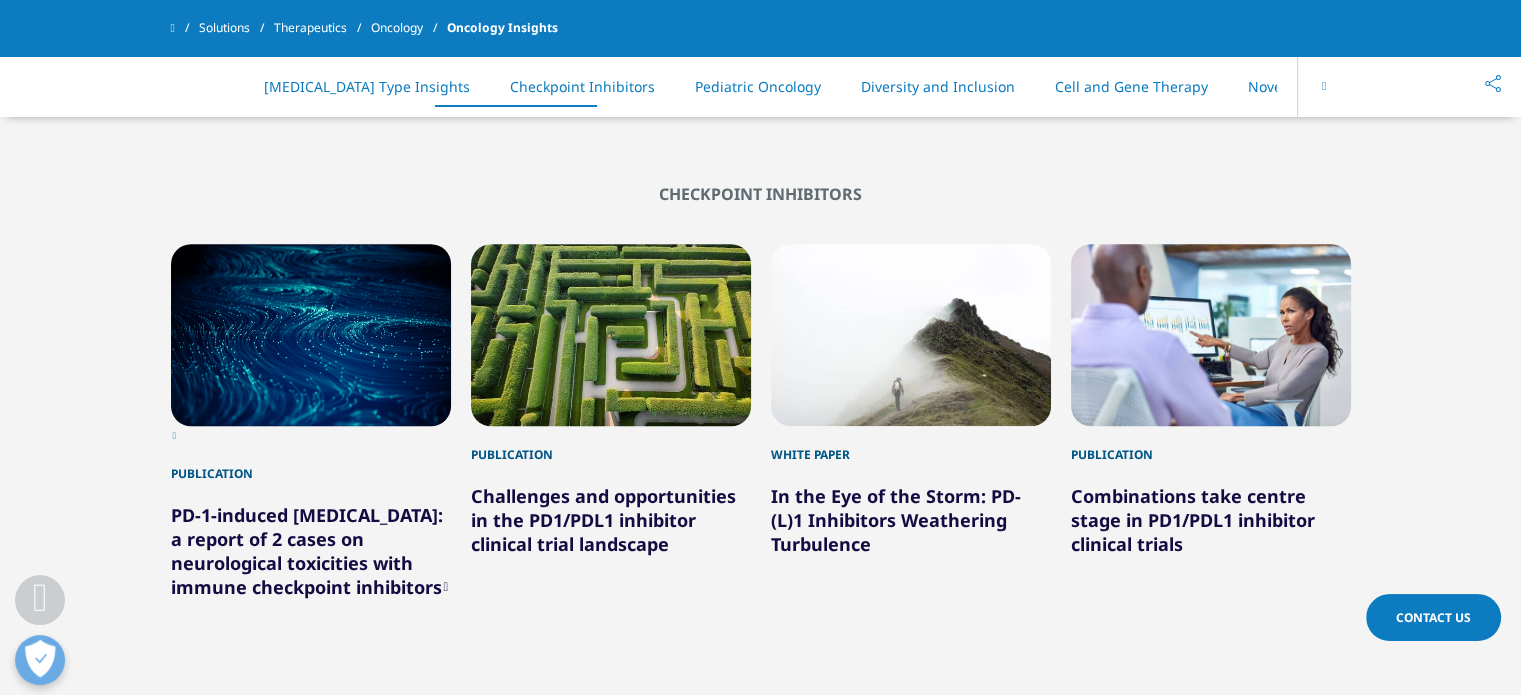 scroll, scrollTop: 1600, scrollLeft: 0, axis: vertical 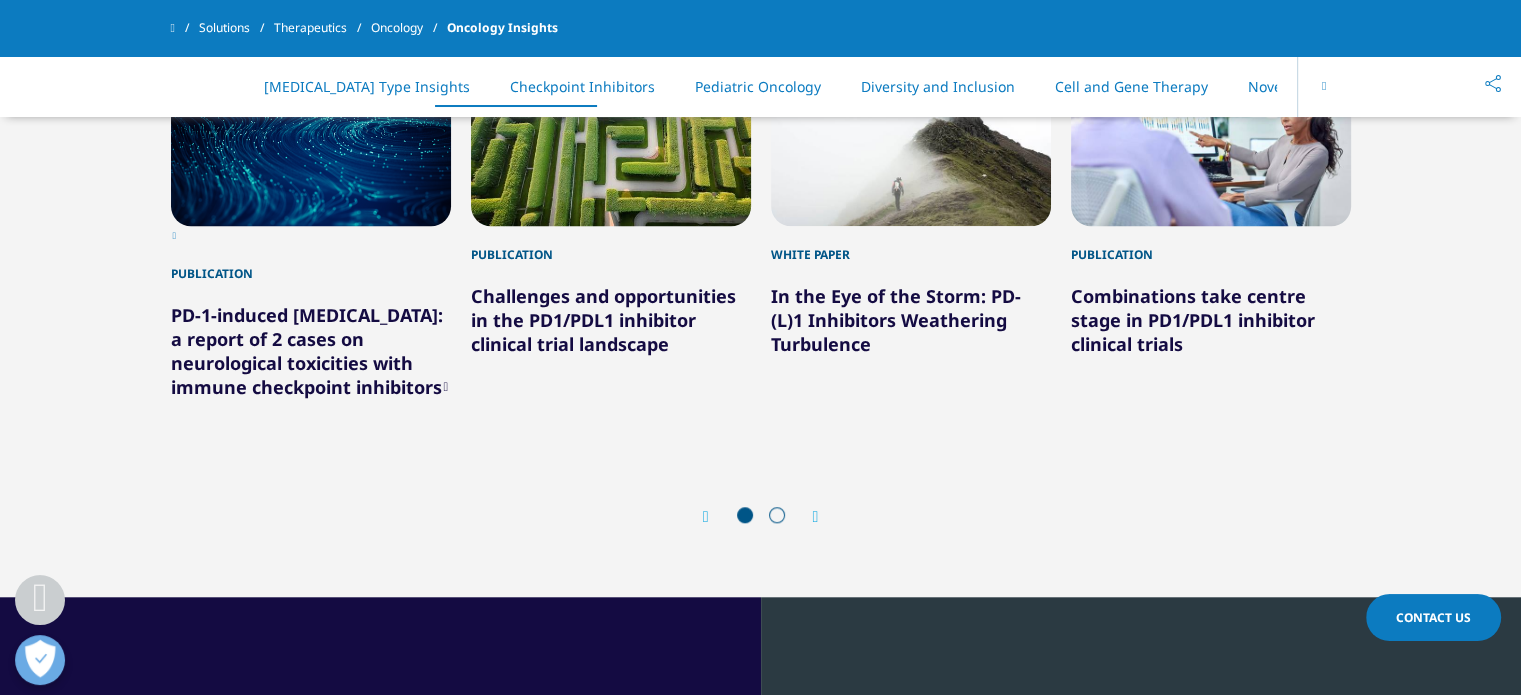click on "Next" at bounding box center (806, 516) 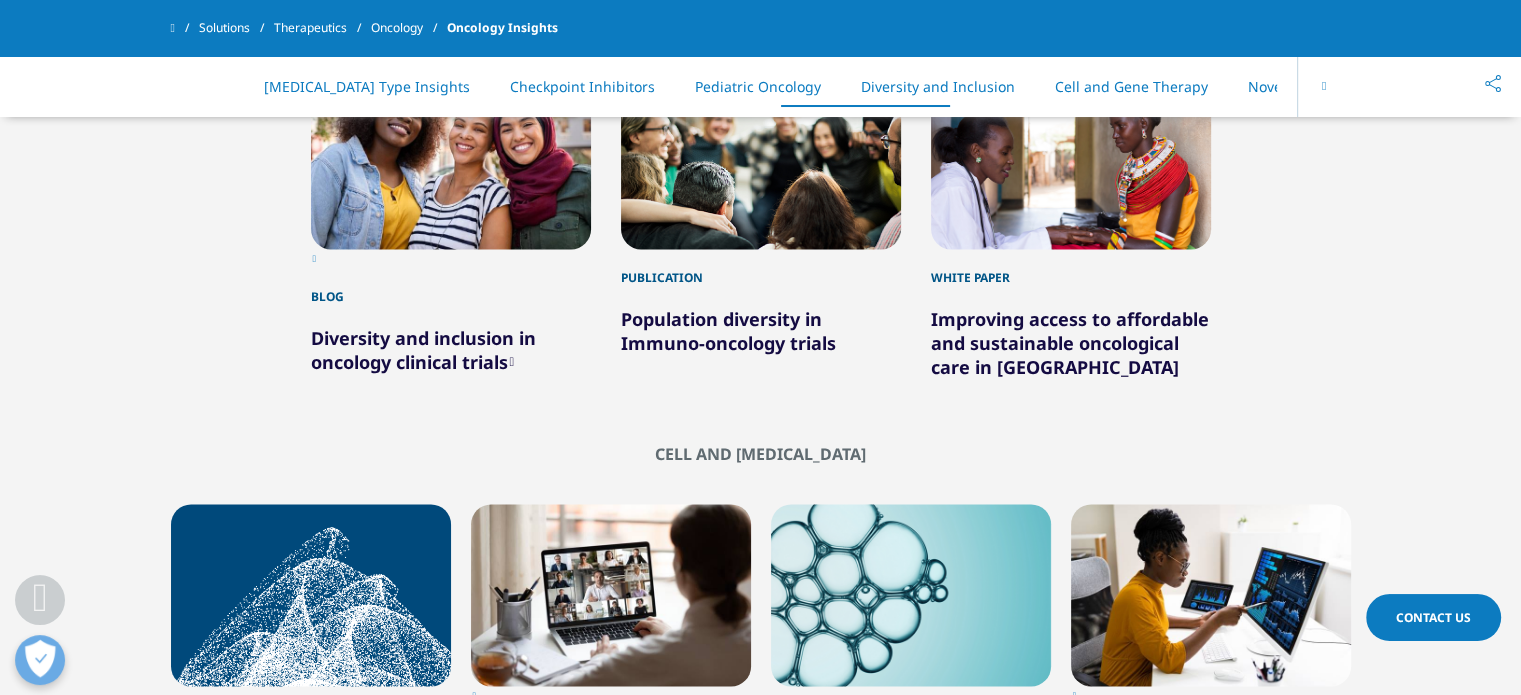 scroll, scrollTop: 2900, scrollLeft: 0, axis: vertical 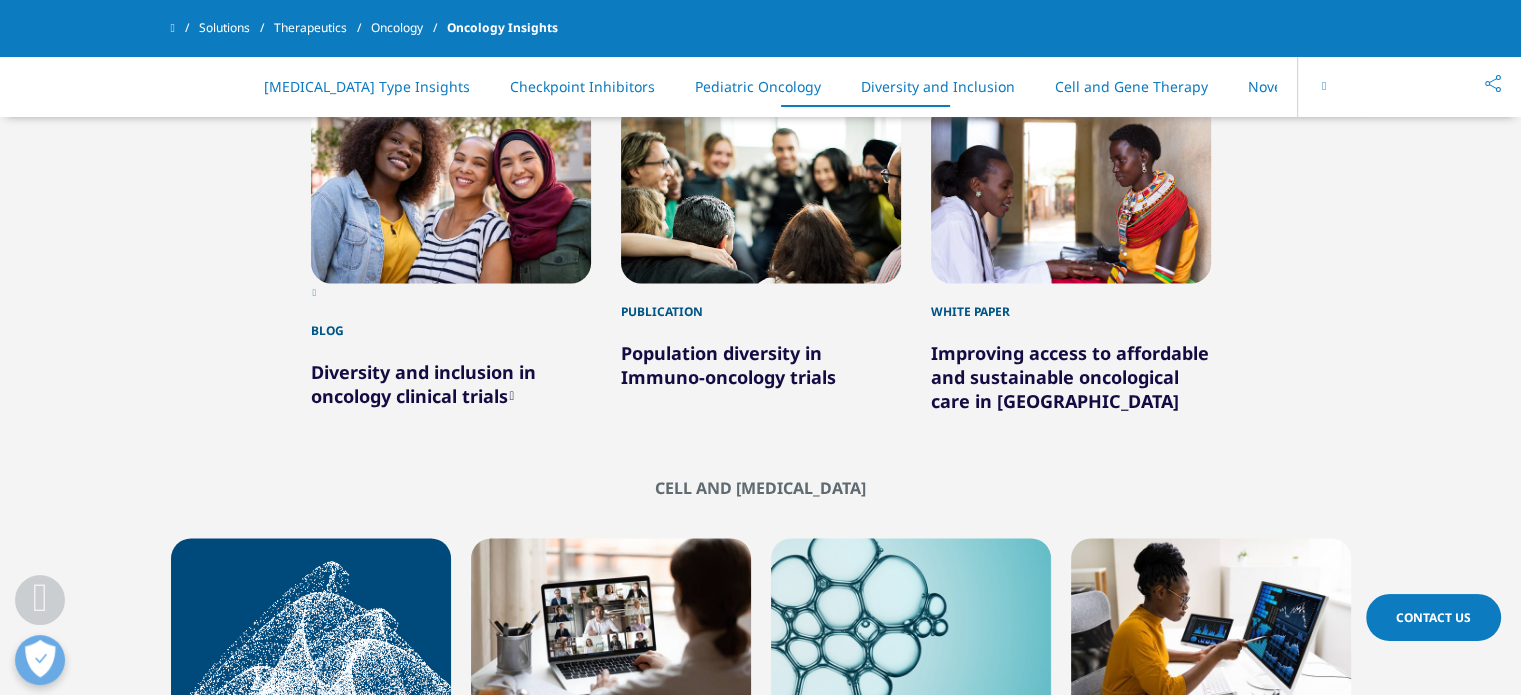 click on "Representation in Oncology Clinical Trials
Blog
Diversity and inclusion in oncology clinical trials
Publication
Population diversity in Immuno-oncology trials
White paper
Improving access to affordable and sustainable oncological care in Africa" at bounding box center (760, 239) 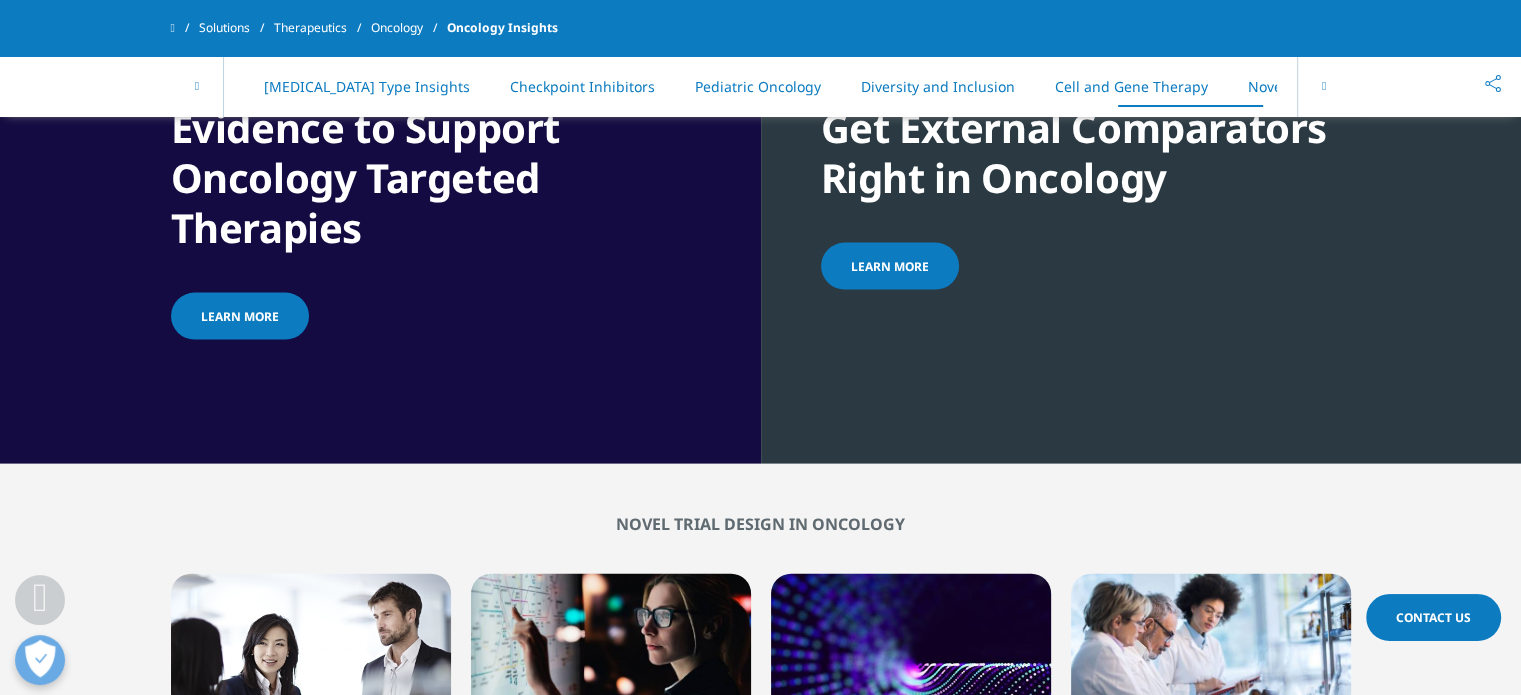 scroll, scrollTop: 4500, scrollLeft: 0, axis: vertical 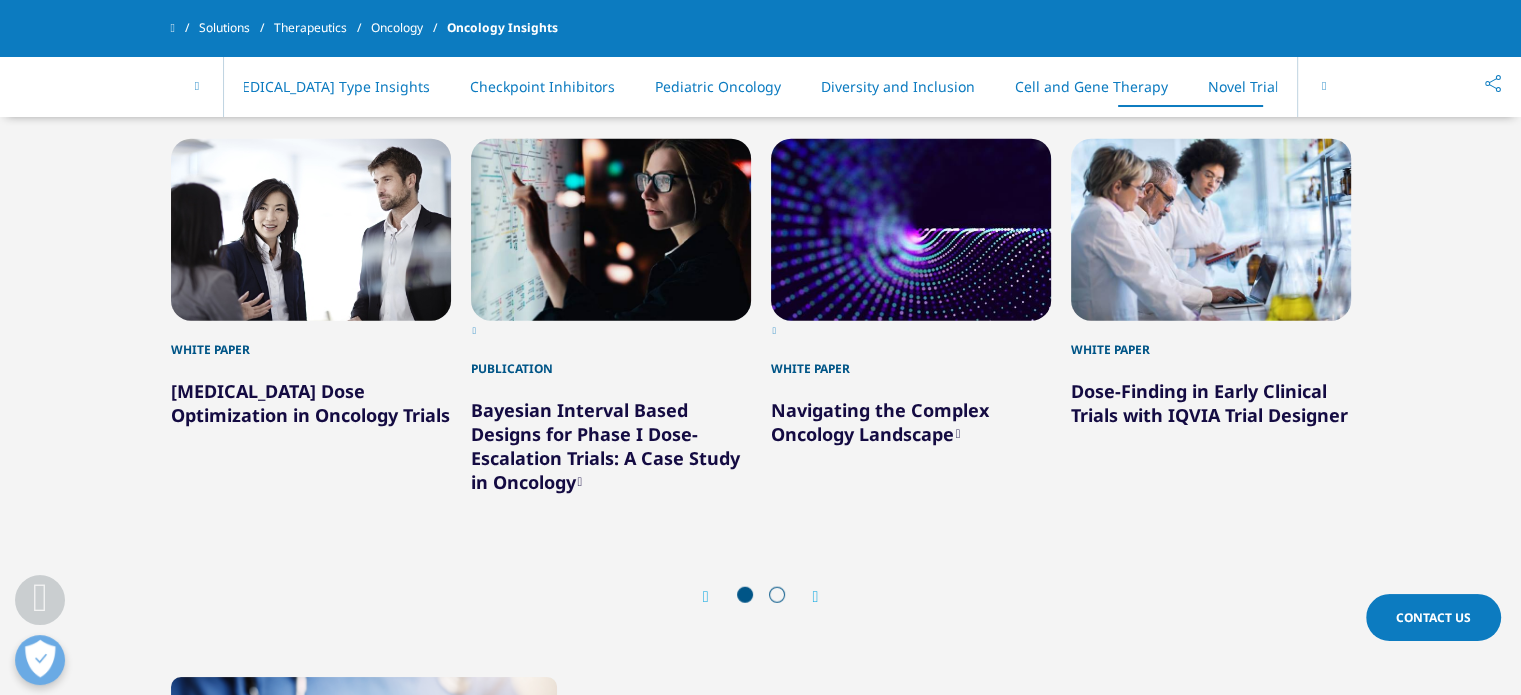 click on "Next" at bounding box center [806, 596] 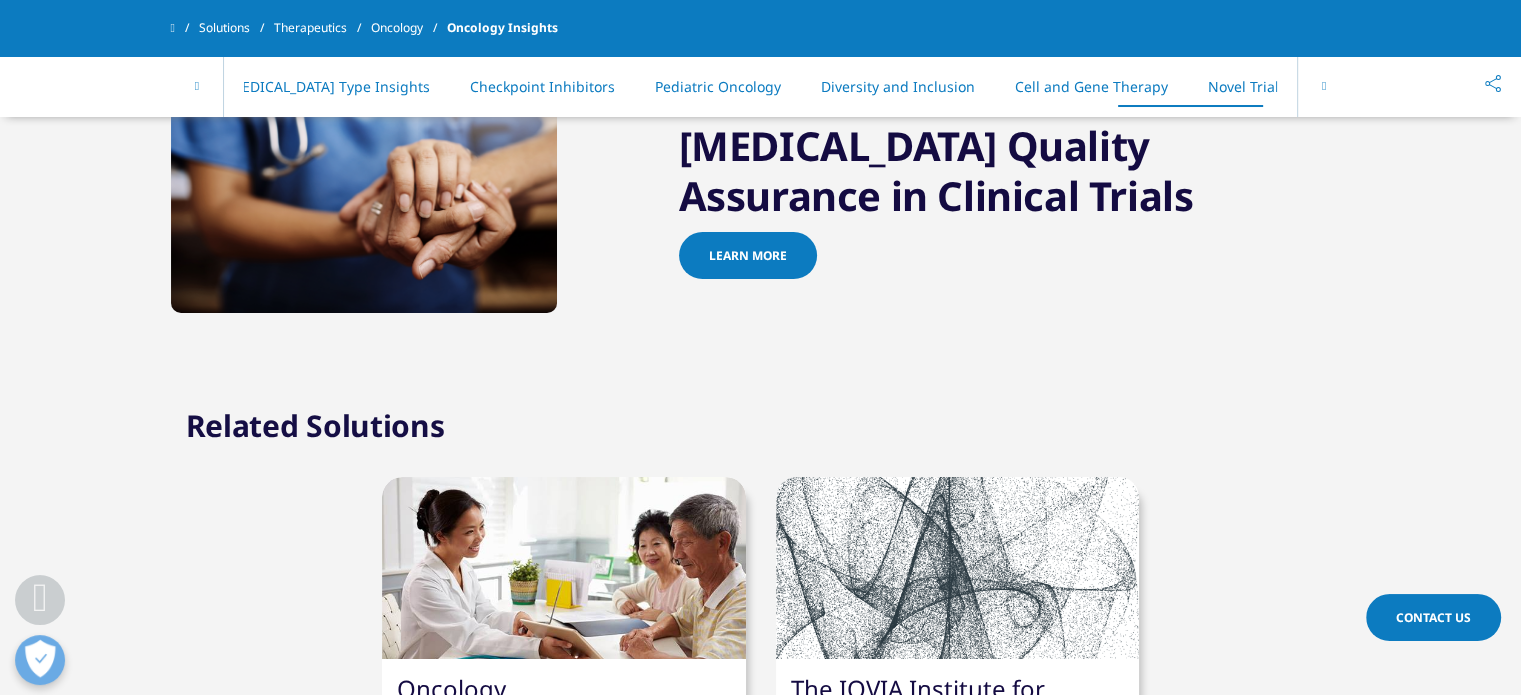 scroll, scrollTop: 5300, scrollLeft: 0, axis: vertical 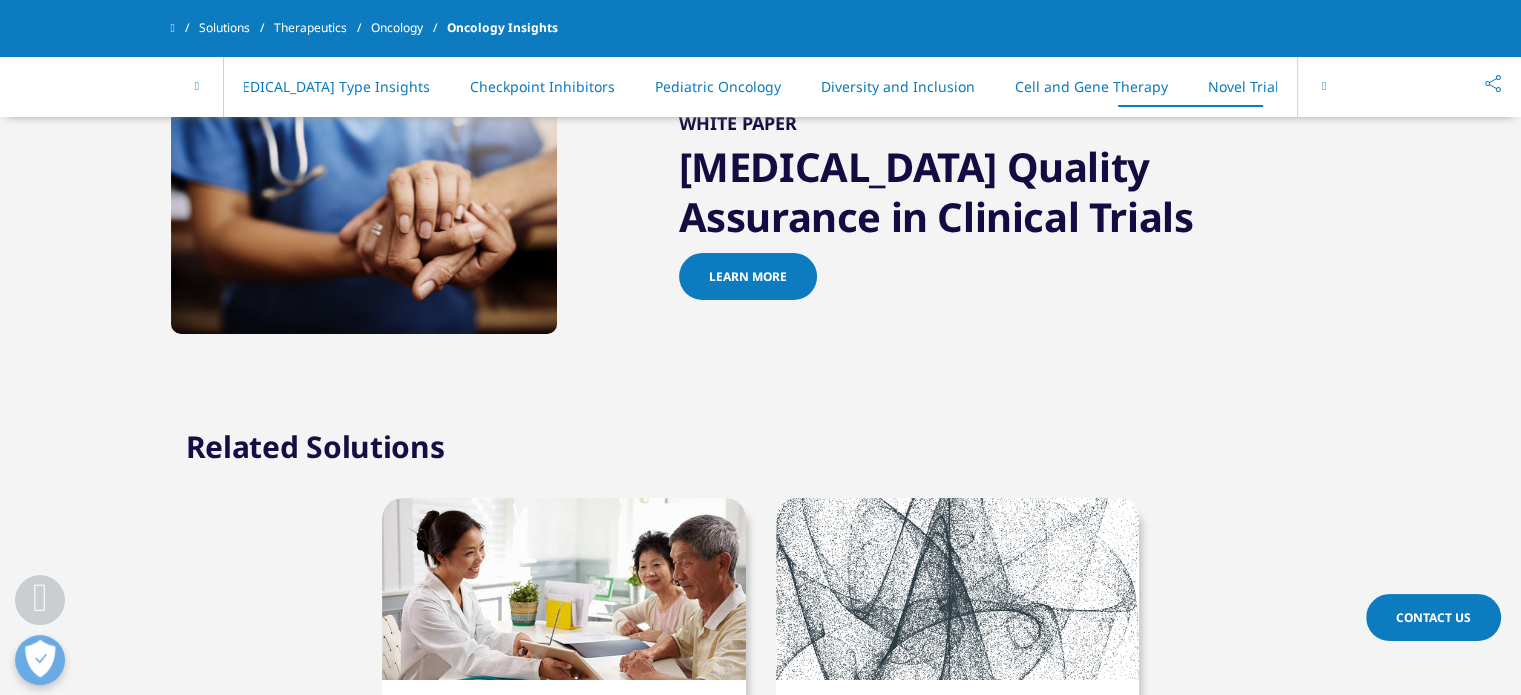 click on "Related Solutions" at bounding box center (761, 468) 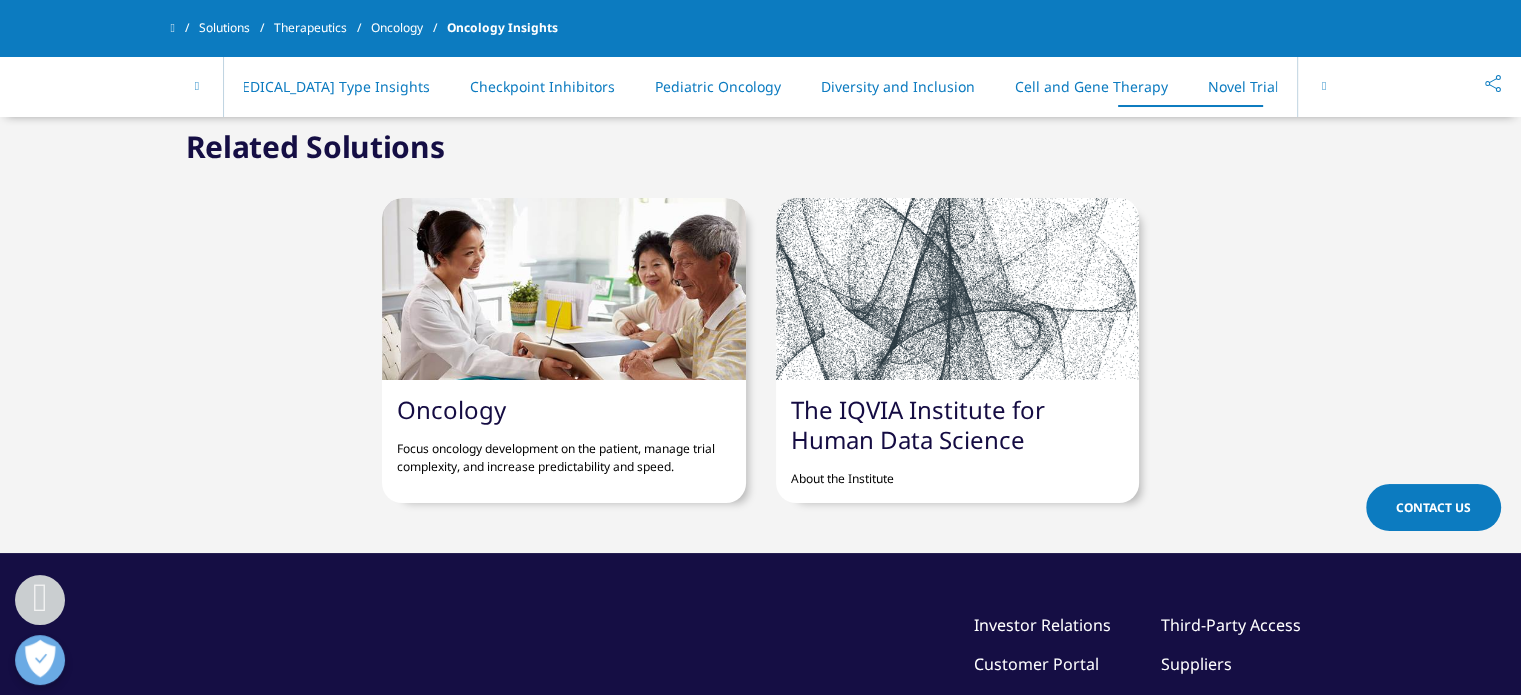 scroll, scrollTop: 5700, scrollLeft: 0, axis: vertical 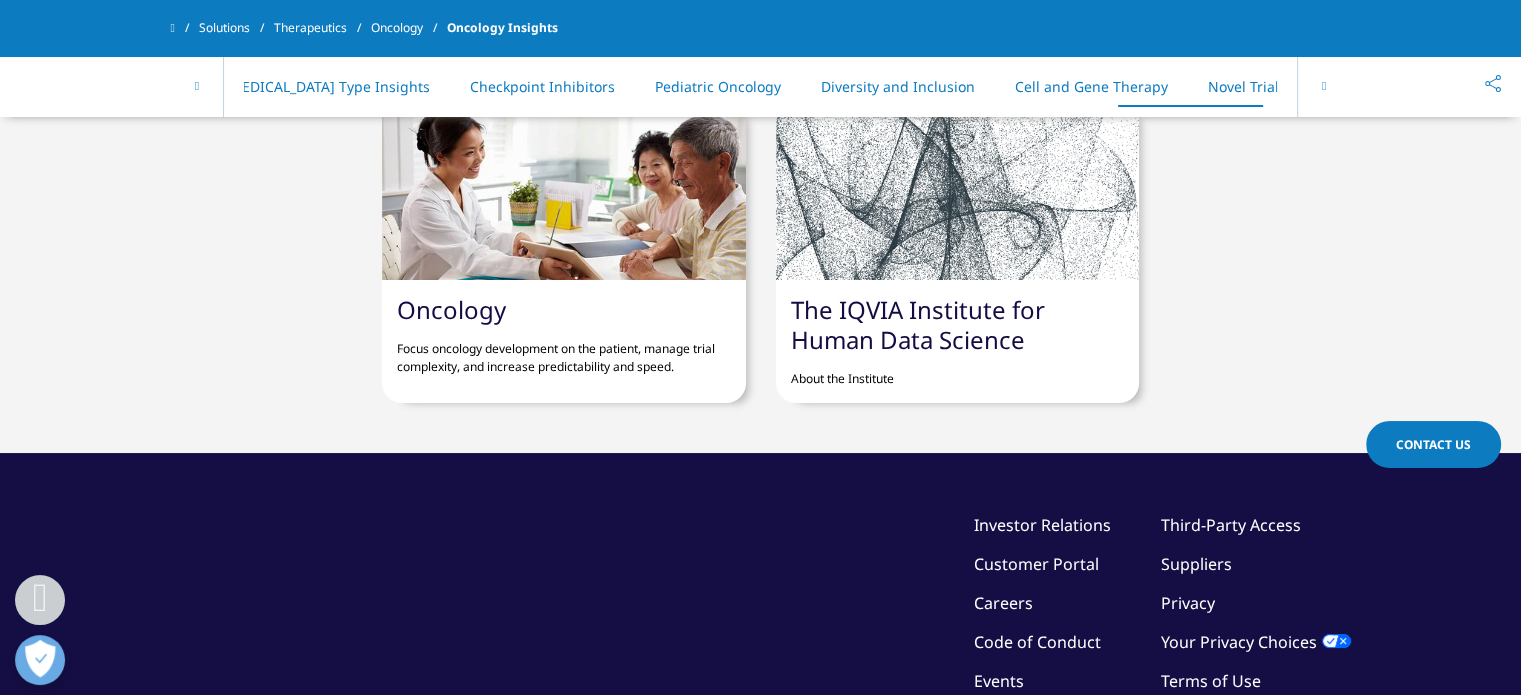 click on "Oncology
Focus oncology development on the patient, manage trial complexity, and increase predictability and speed." at bounding box center (563, 335) 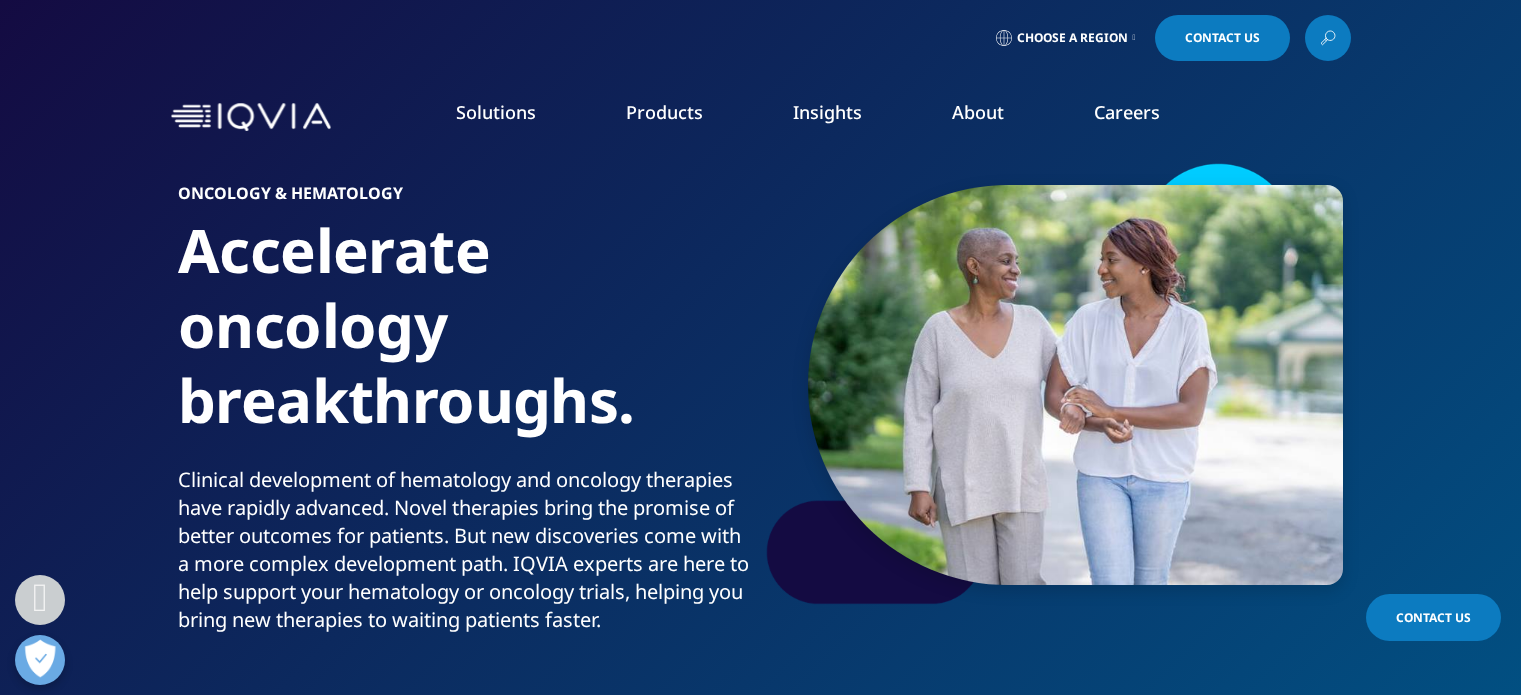 scroll, scrollTop: 1100, scrollLeft: 0, axis: vertical 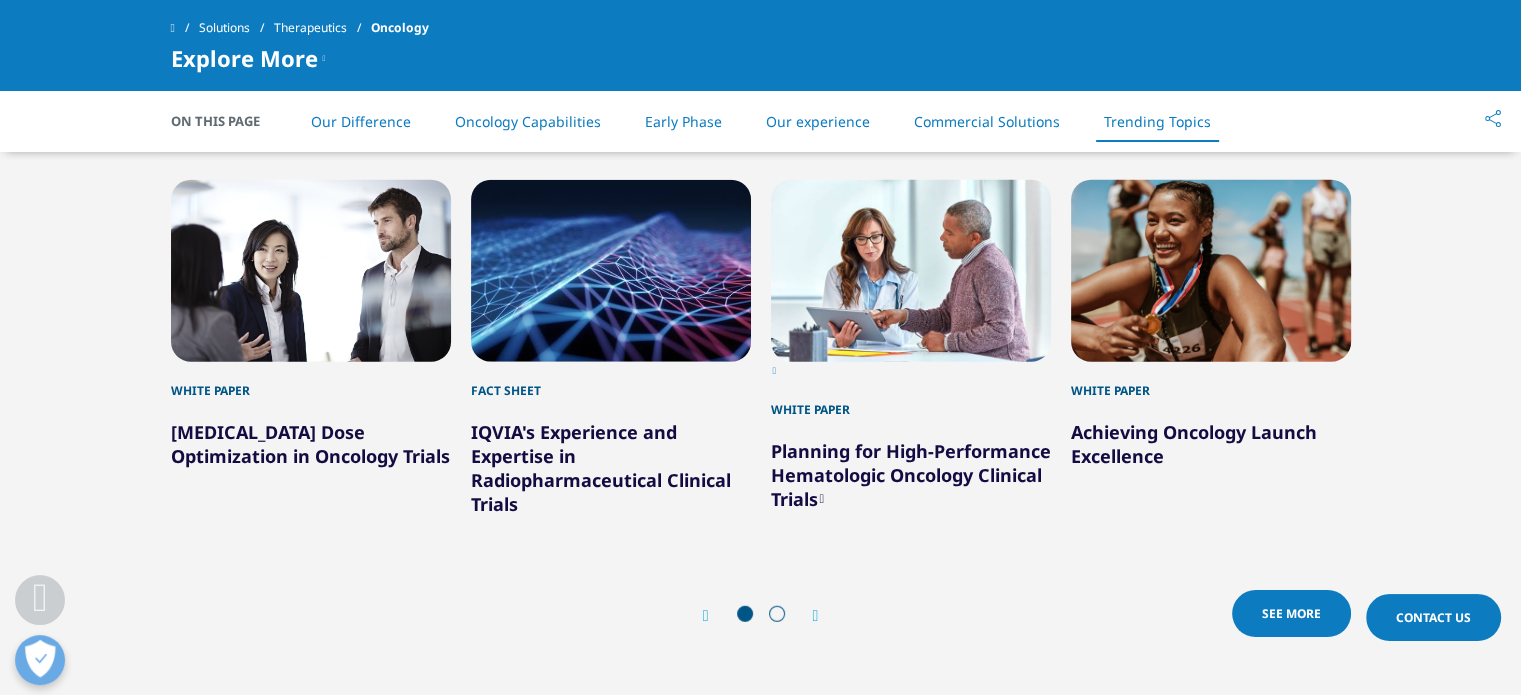 click on "Next" at bounding box center [806, 615] 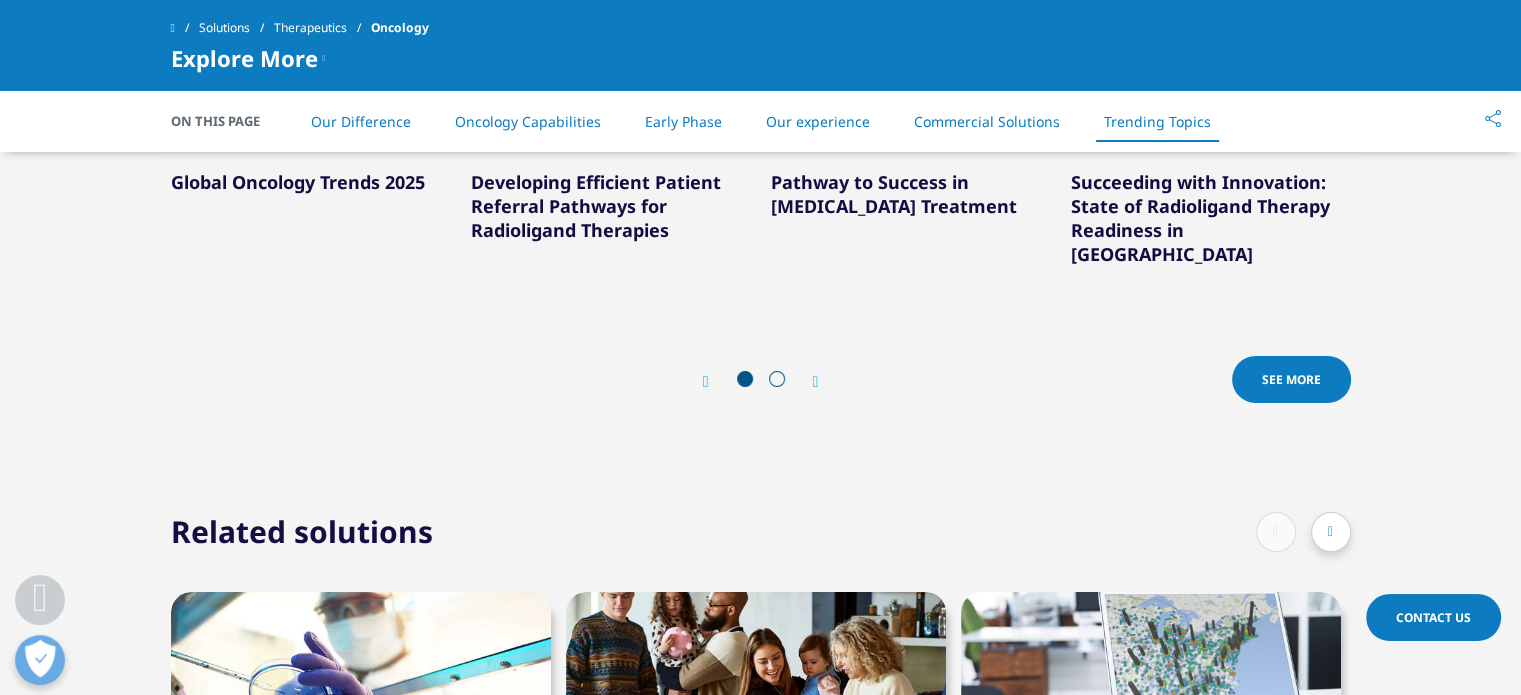 scroll, scrollTop: 7000, scrollLeft: 0, axis: vertical 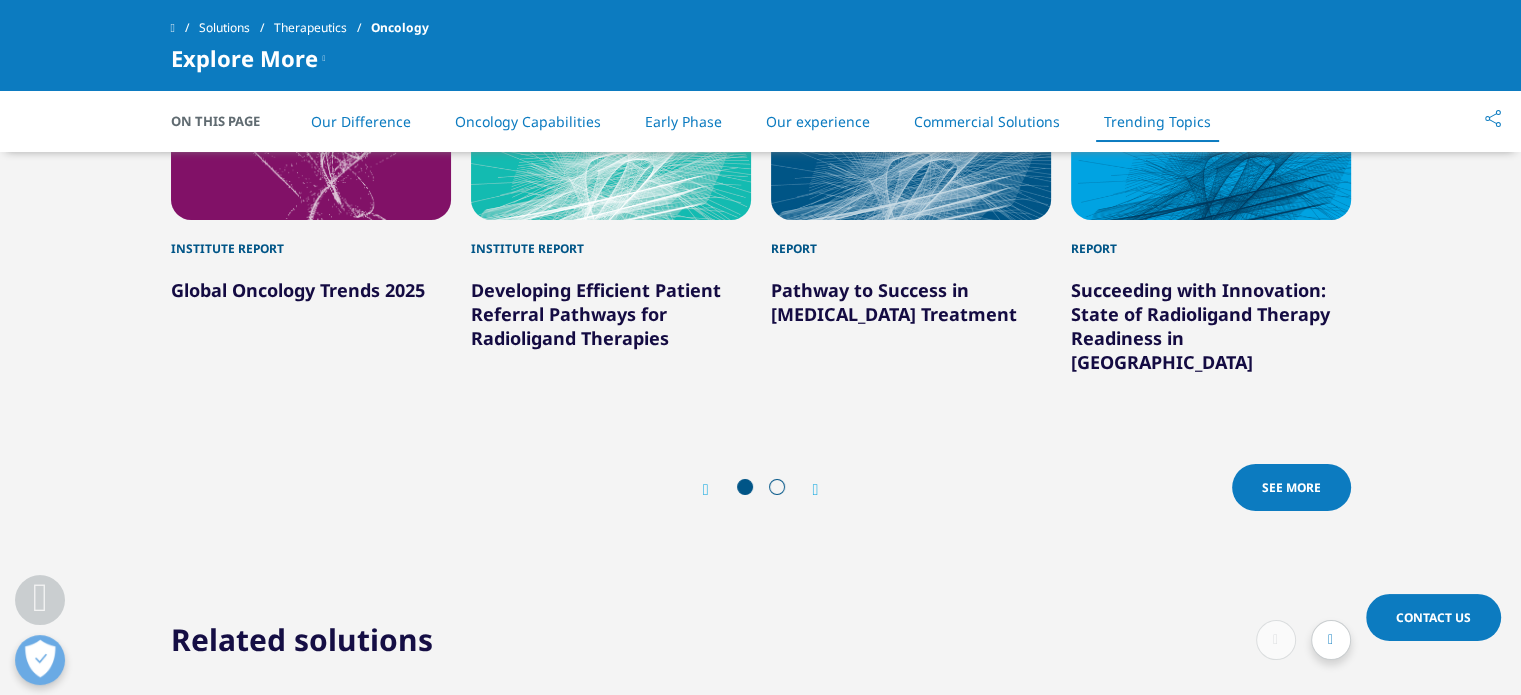 click on "SEE MORE" at bounding box center [1291, 487] 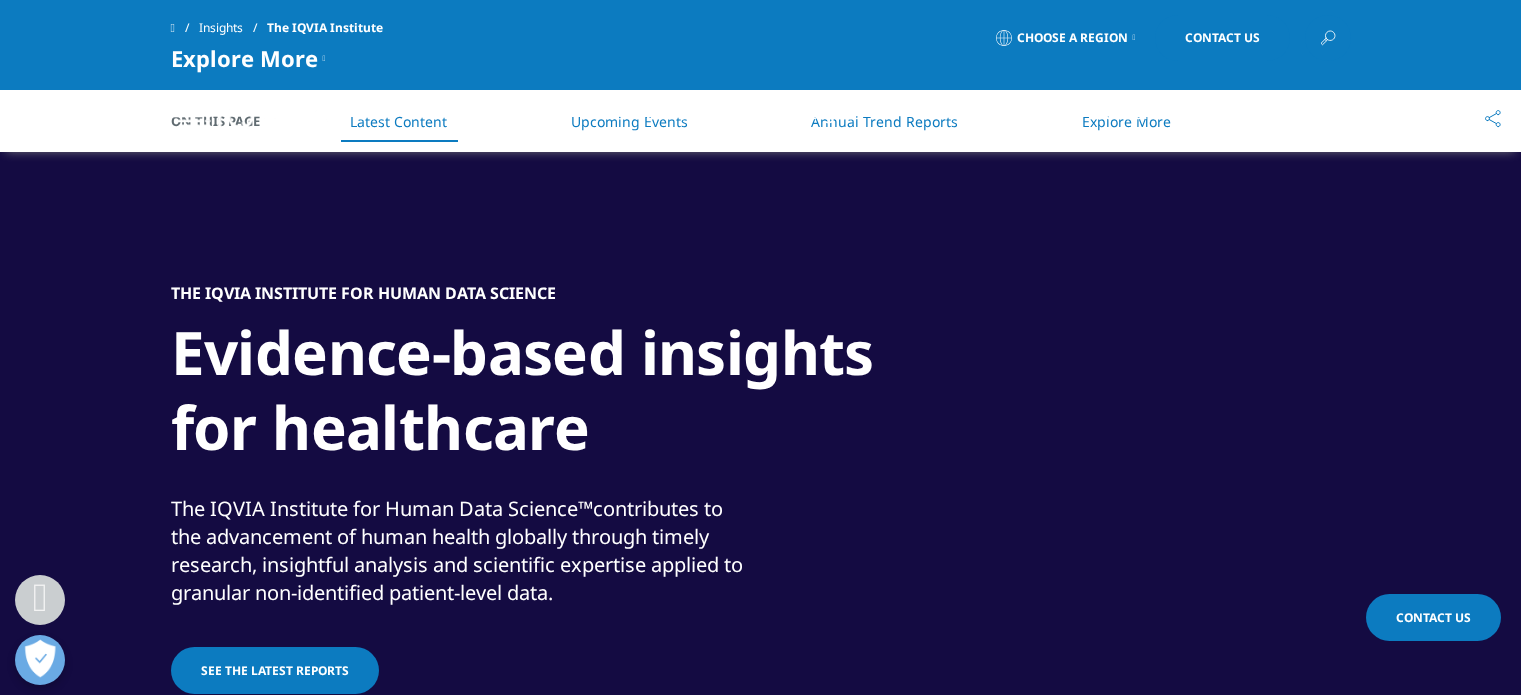 scroll, scrollTop: 900, scrollLeft: 0, axis: vertical 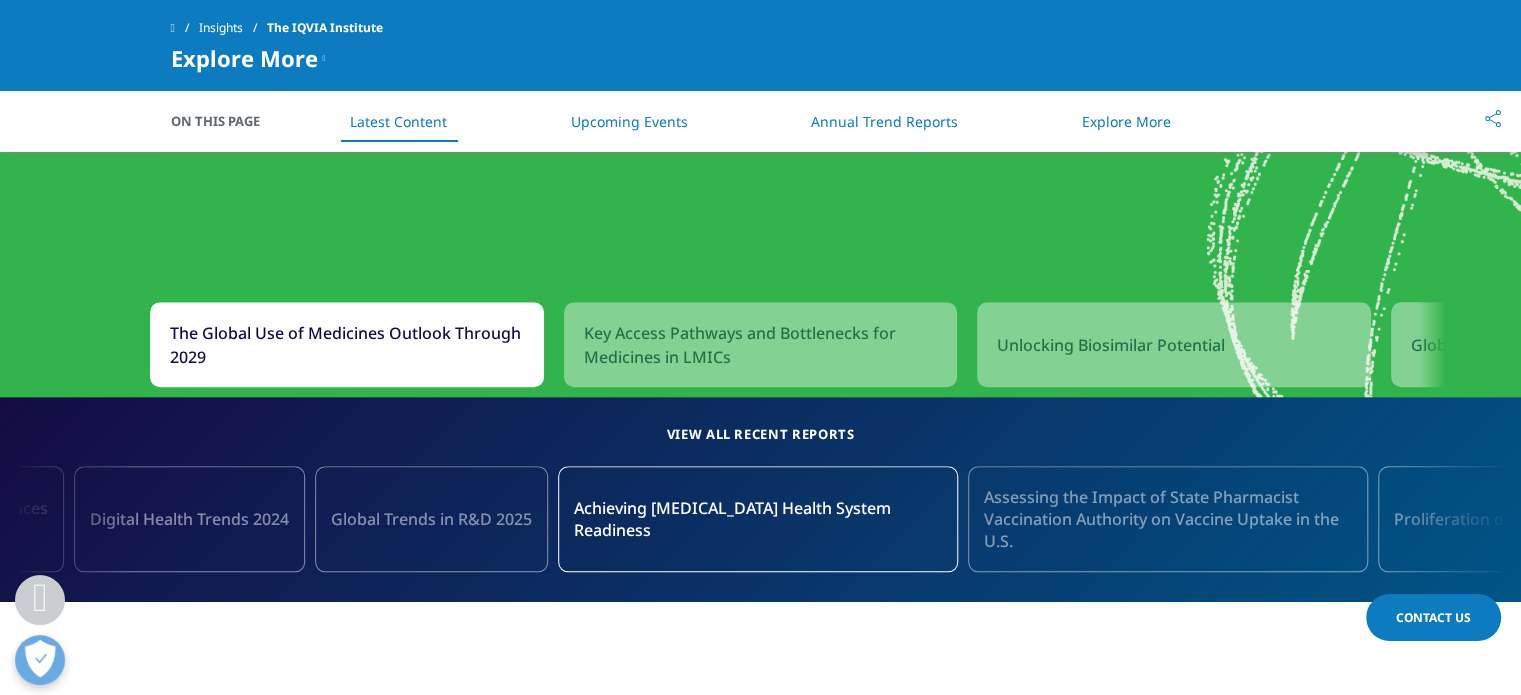 click on "Key Access Pathways and Bottlenecks for Medicines in LMICs" at bounding box center (761, 345) 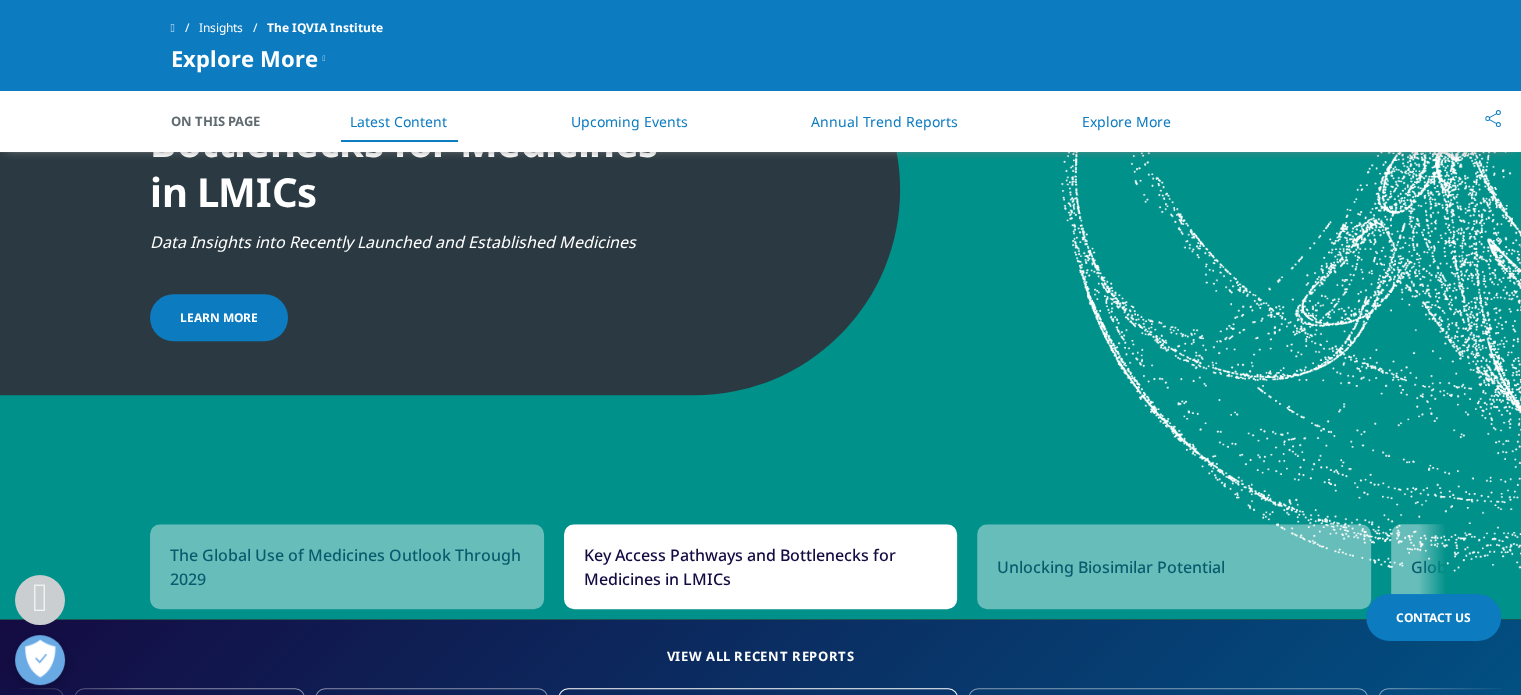 scroll, scrollTop: 1900, scrollLeft: 0, axis: vertical 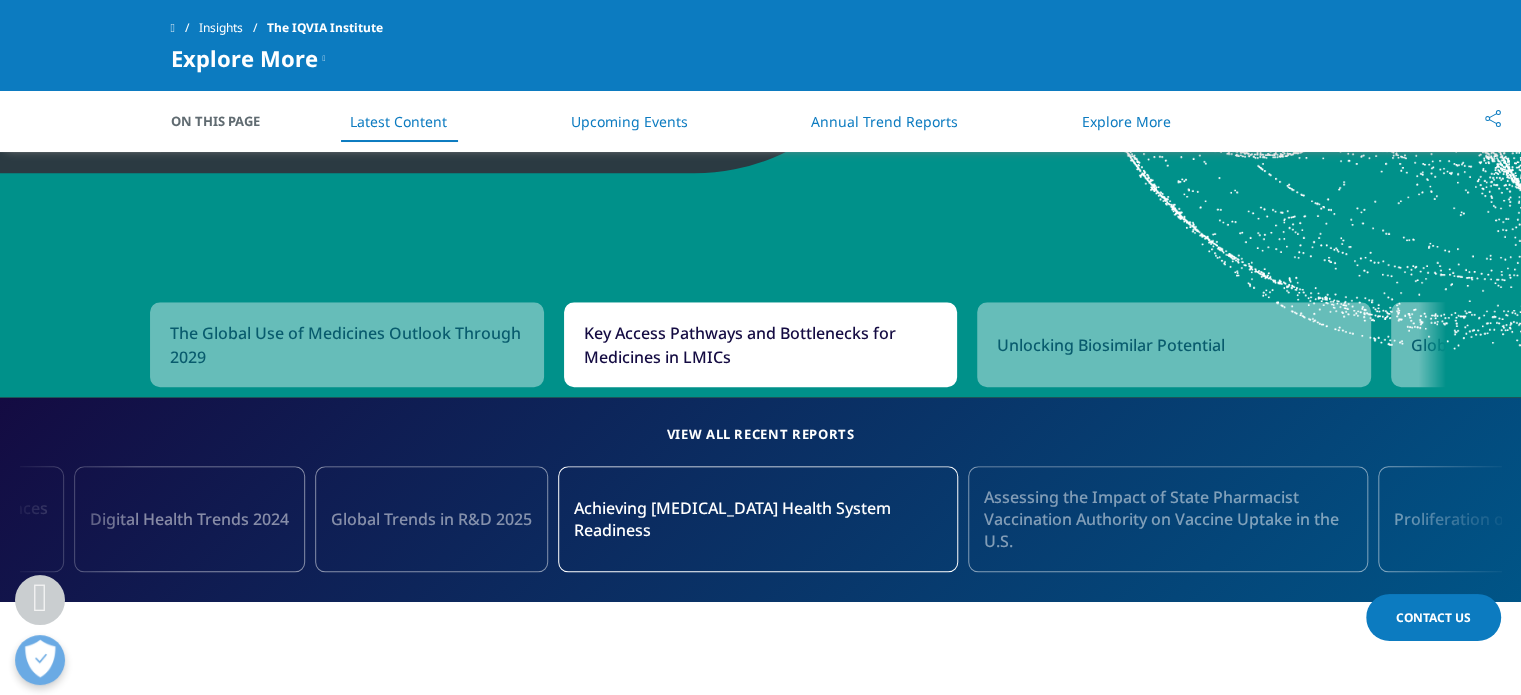 click on "Unlocking Biosimilar Potential" at bounding box center (1111, 345) 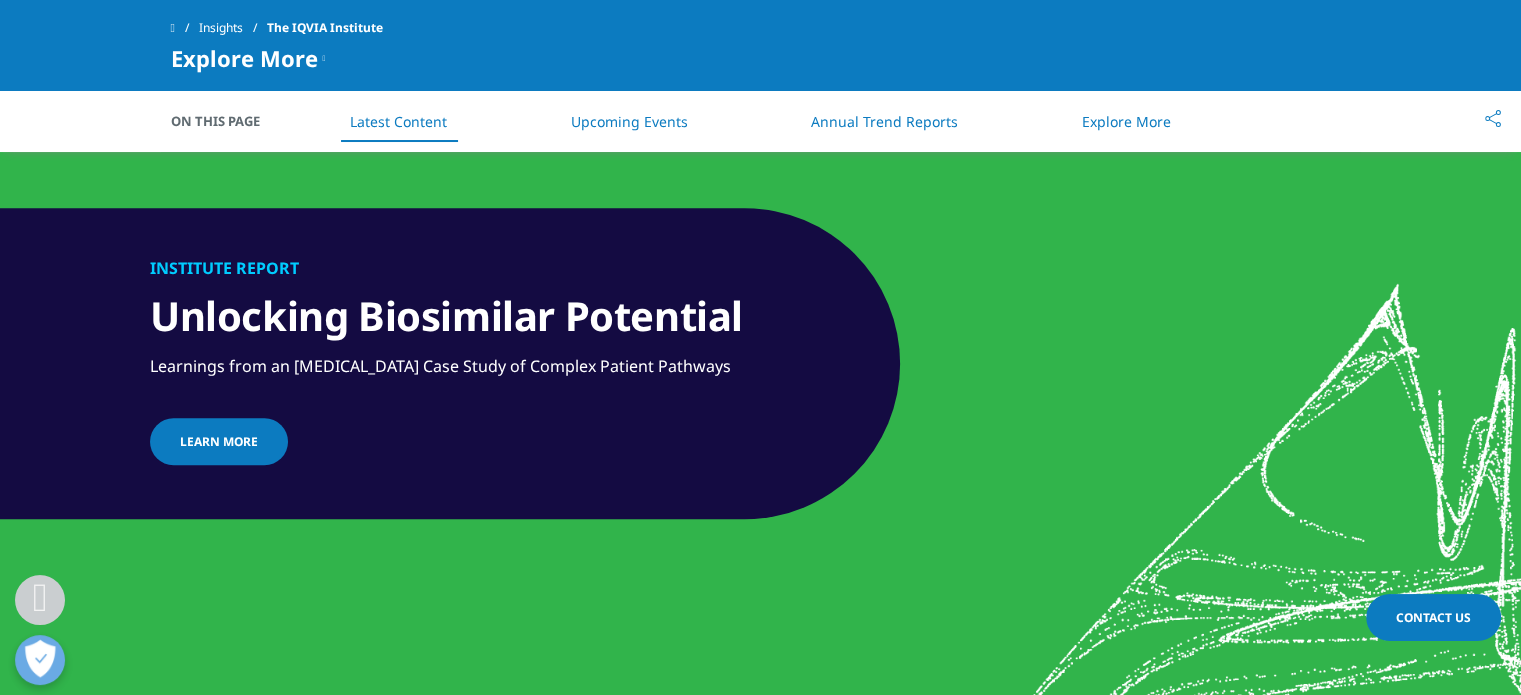 scroll, scrollTop: 1800, scrollLeft: 0, axis: vertical 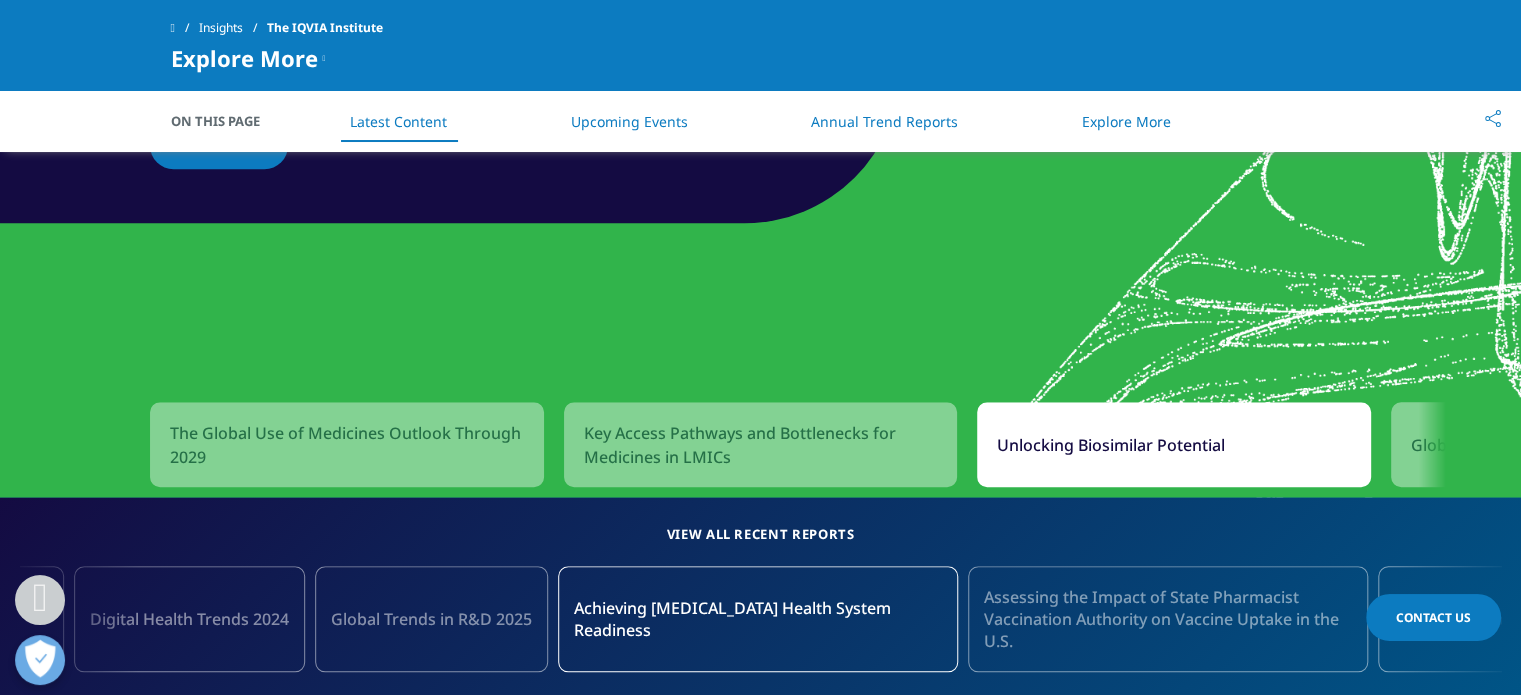 click on "Global Oncology Trends 2025" at bounding box center [1522, 445] 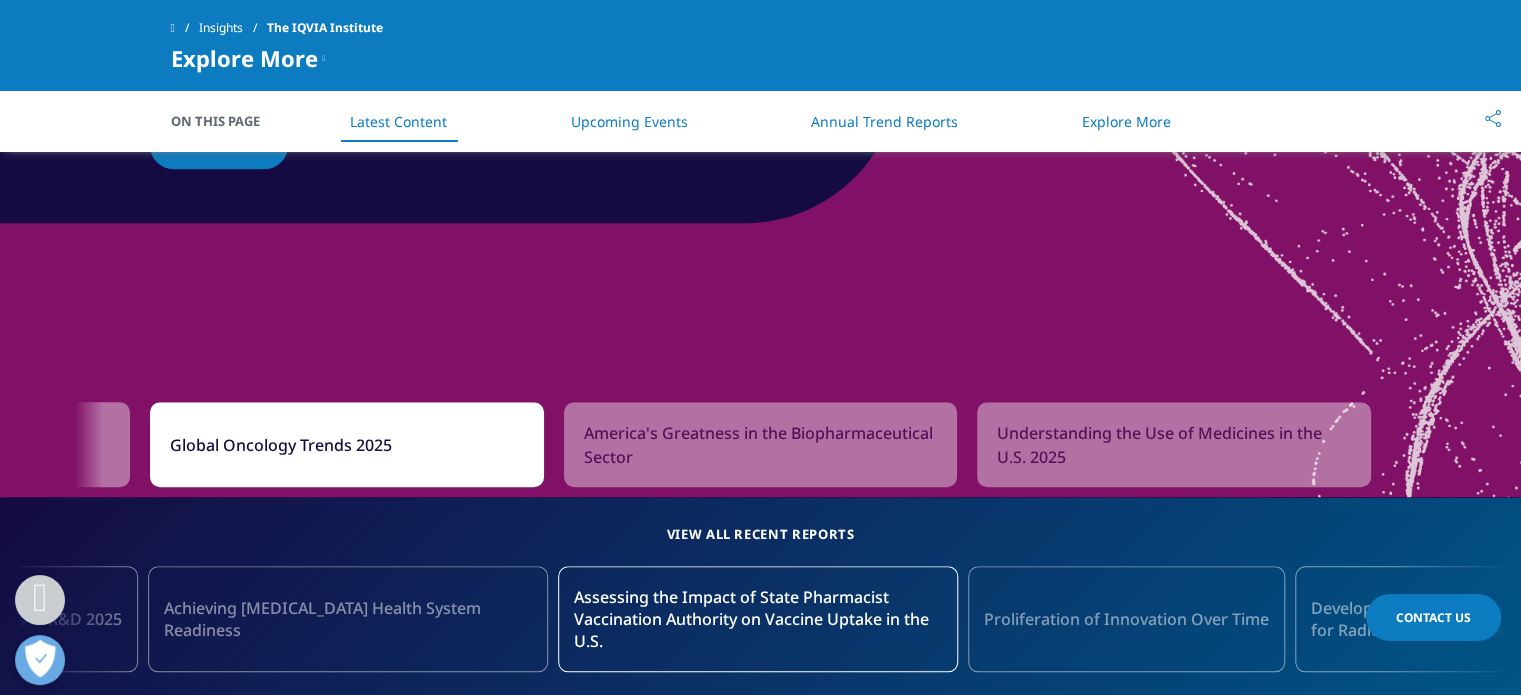 click on "America's Greatness in the Biopharmaceutical Sector" at bounding box center (761, 445) 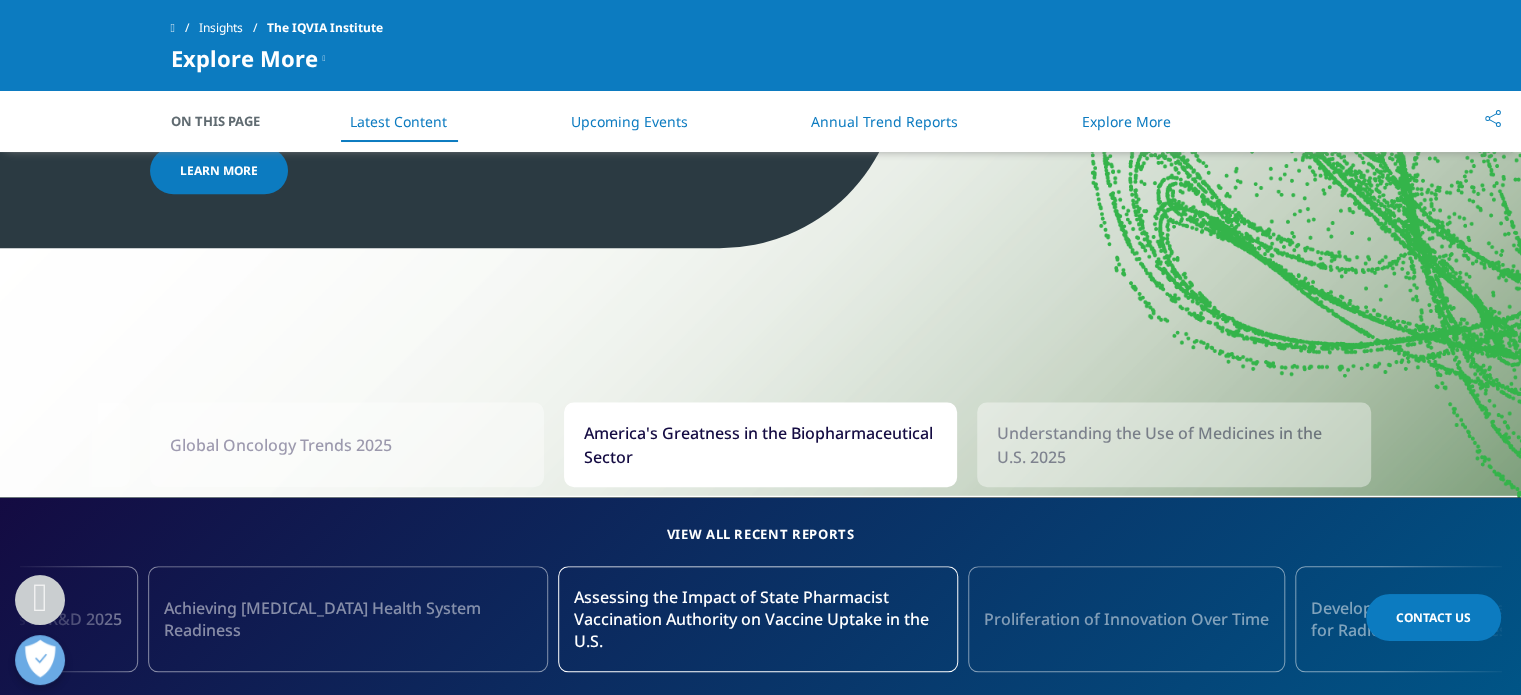 click on "Understanding the Use of Medicines in the U.S. 2025" at bounding box center [1174, 445] 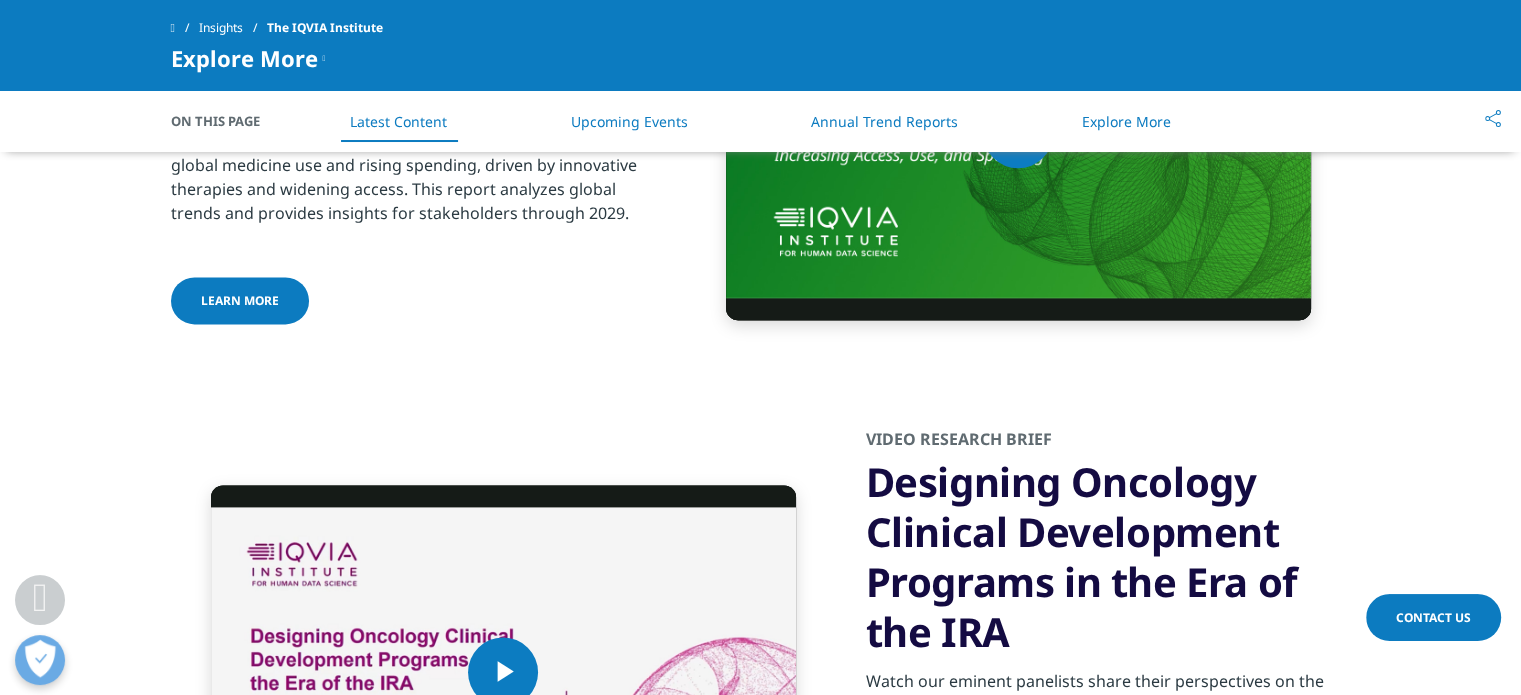 scroll, scrollTop: 2900, scrollLeft: 0, axis: vertical 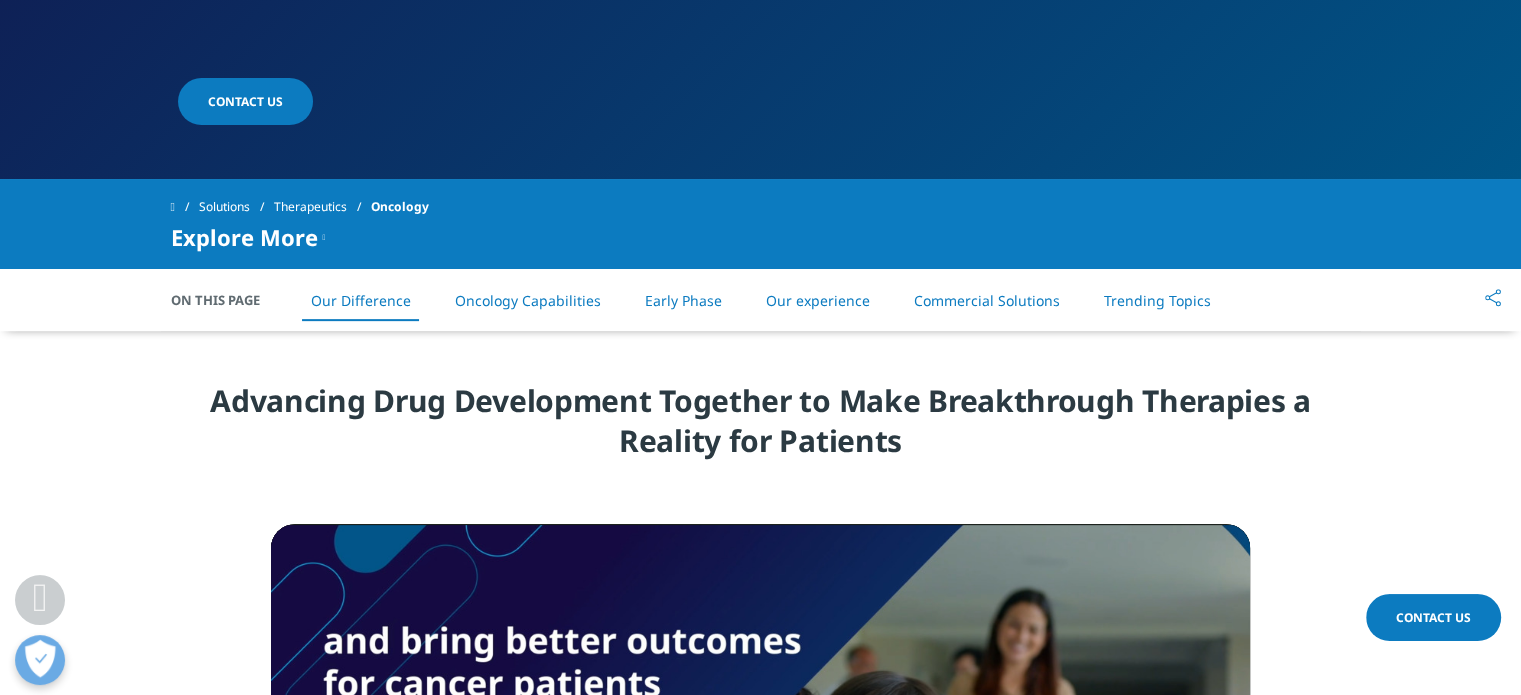 click on "Oncology Capabilities" at bounding box center [528, 300] 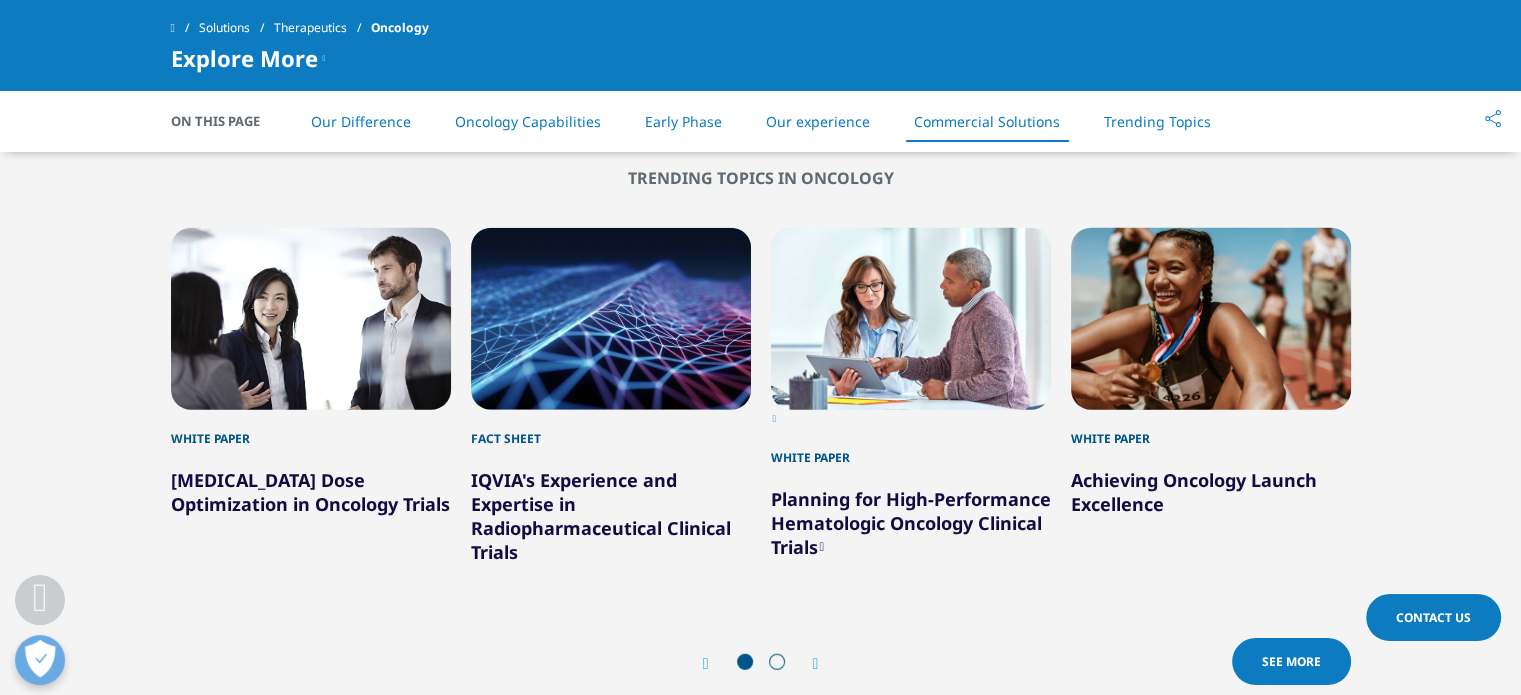 scroll, scrollTop: 5422, scrollLeft: 0, axis: vertical 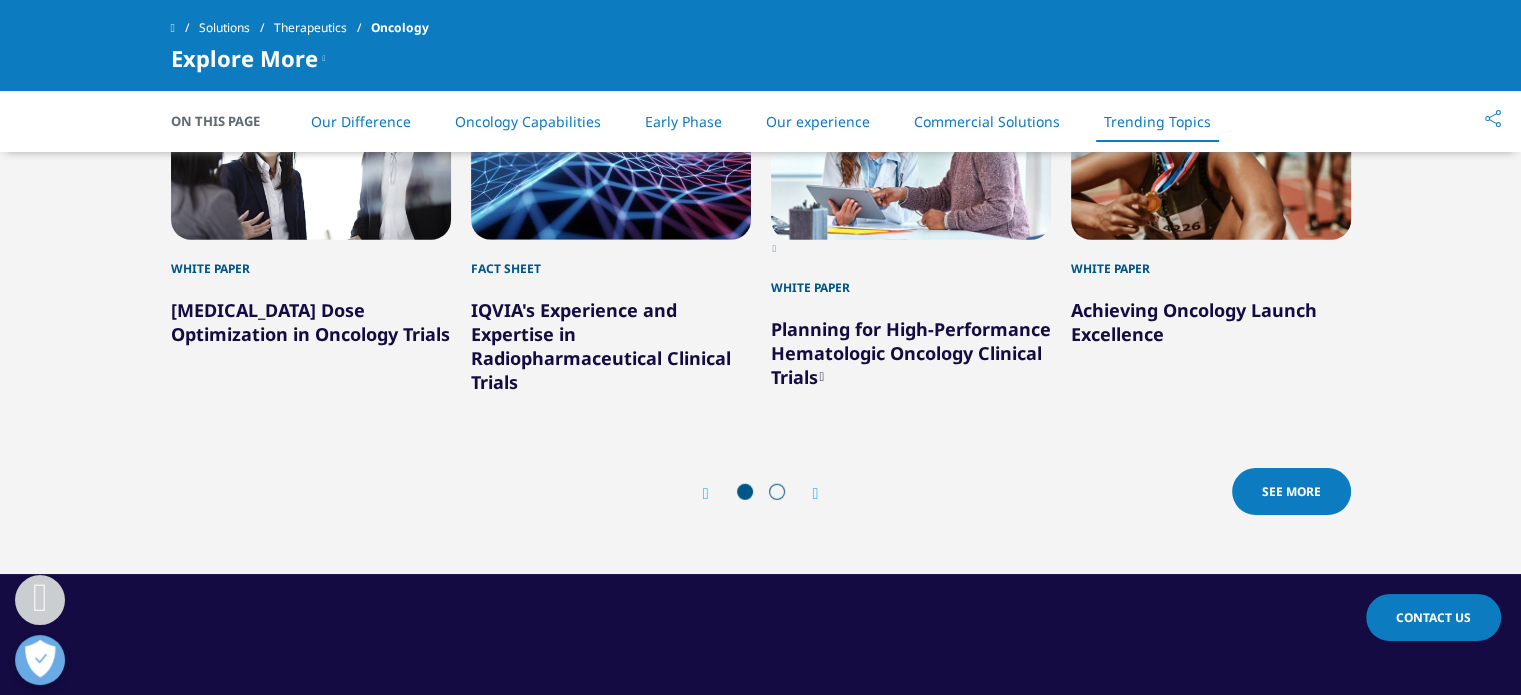 click at bounding box center [816, 494] 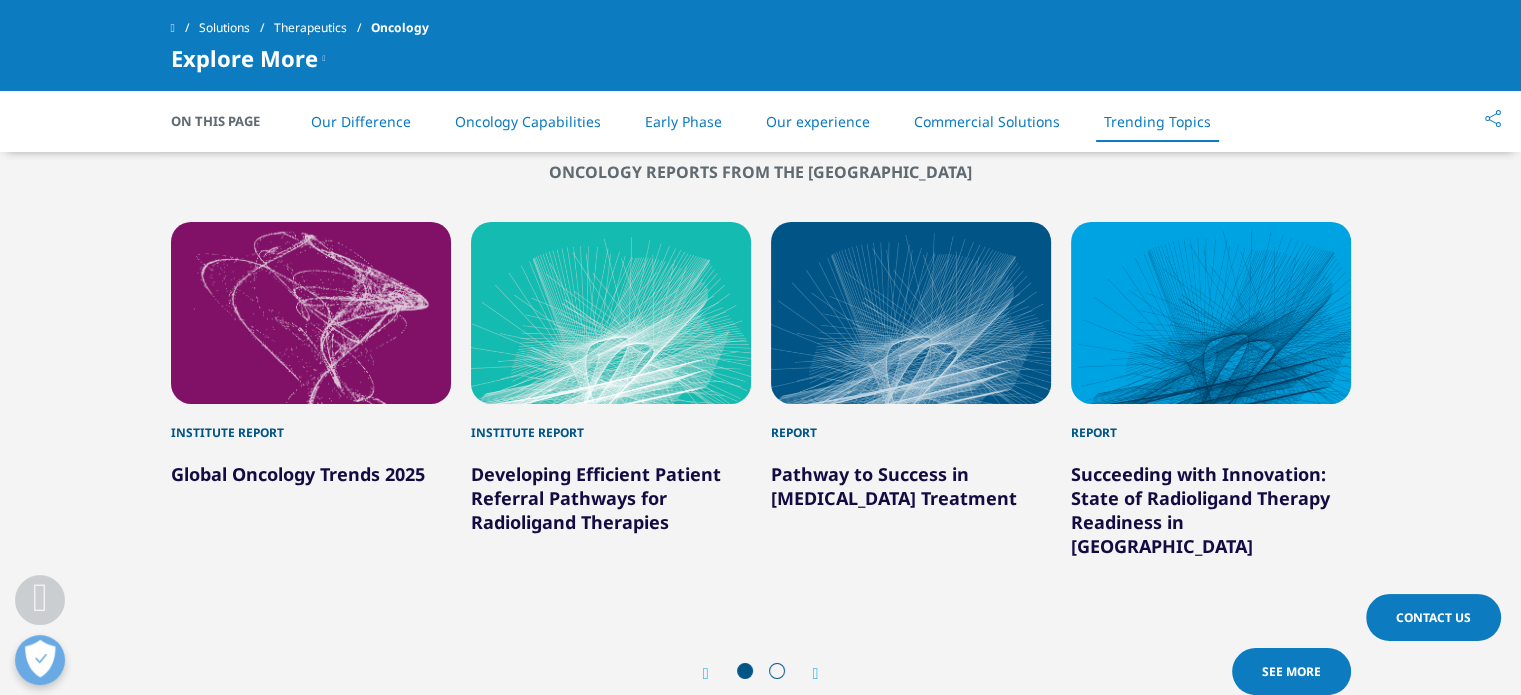 scroll, scrollTop: 6822, scrollLeft: 0, axis: vertical 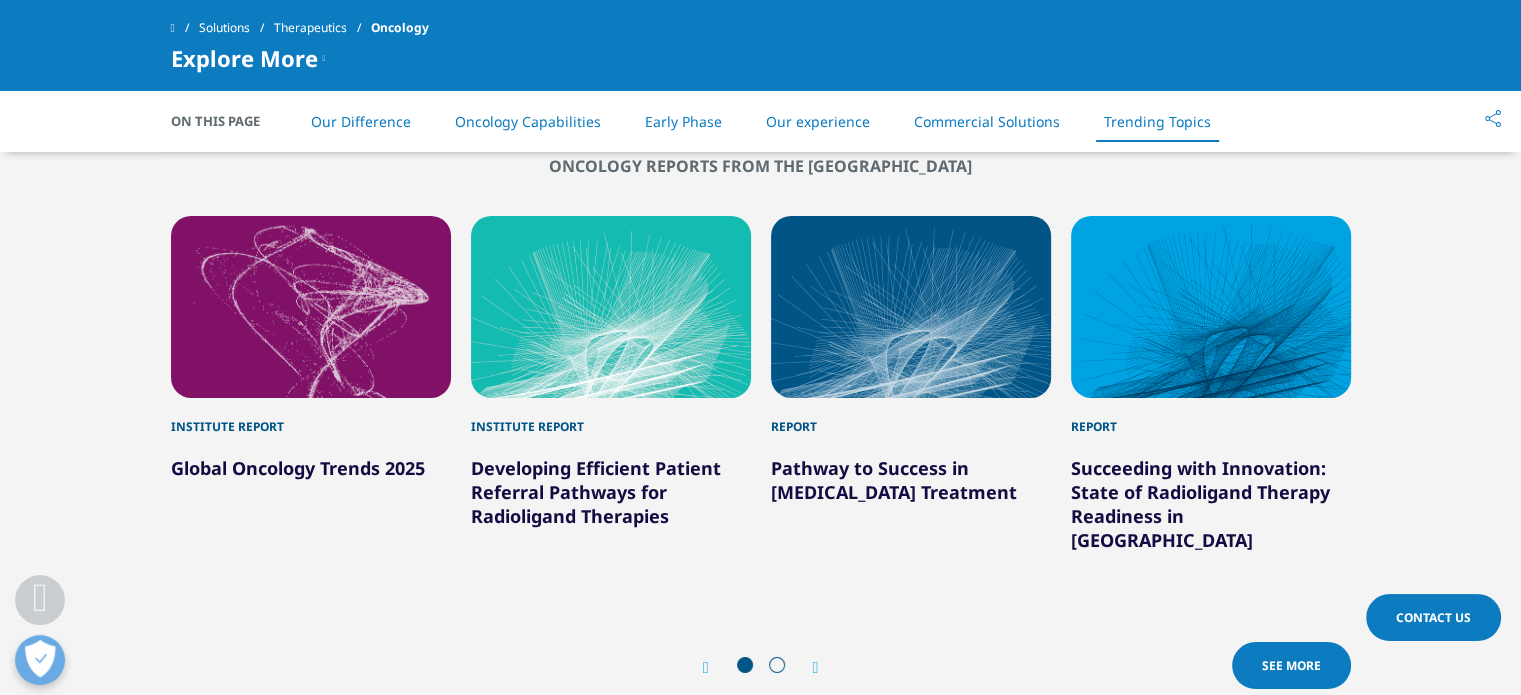 click on "Oncology Reports from The IQVIA Institute
Institute Report
Global Oncology Trends 2025
Institute Report
Developing Efficient Patient Referral Pathways for Radioligand Therapies" at bounding box center [760, 426] 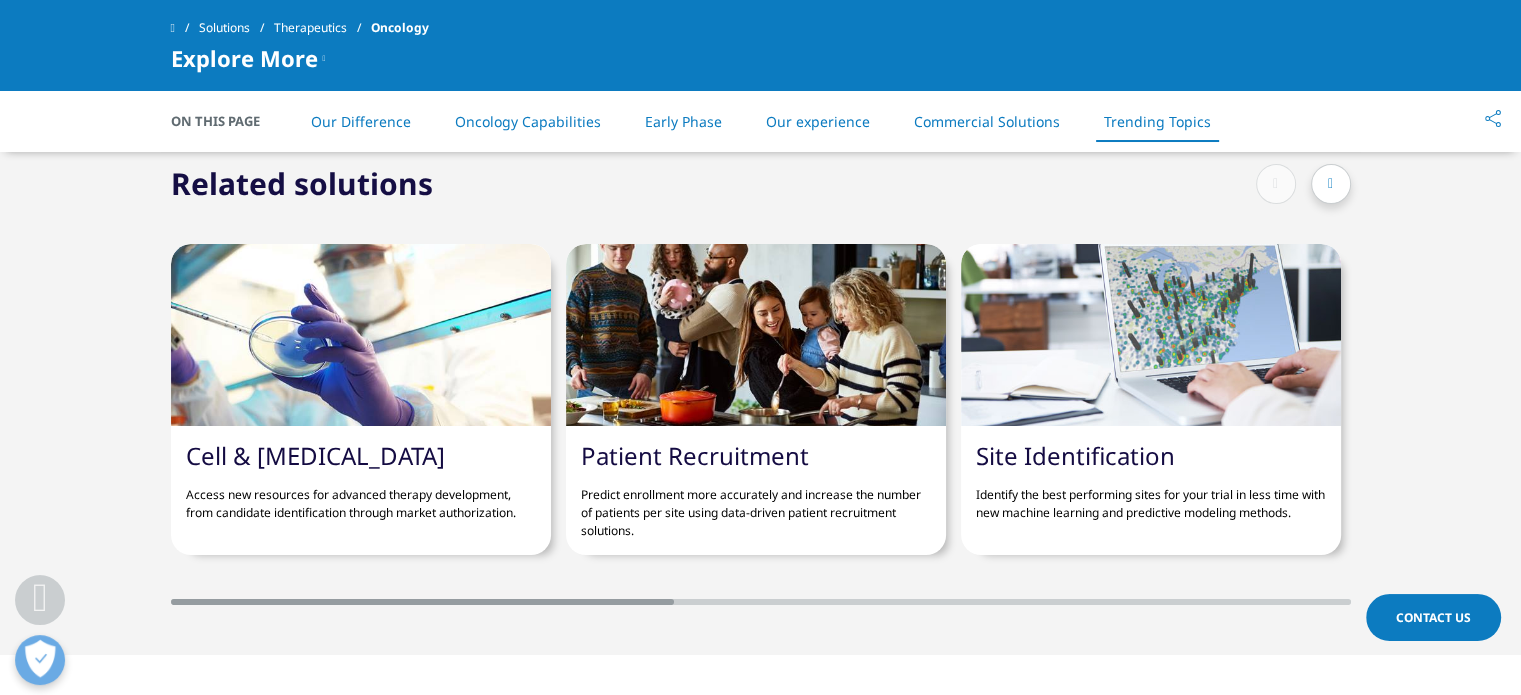scroll, scrollTop: 7422, scrollLeft: 0, axis: vertical 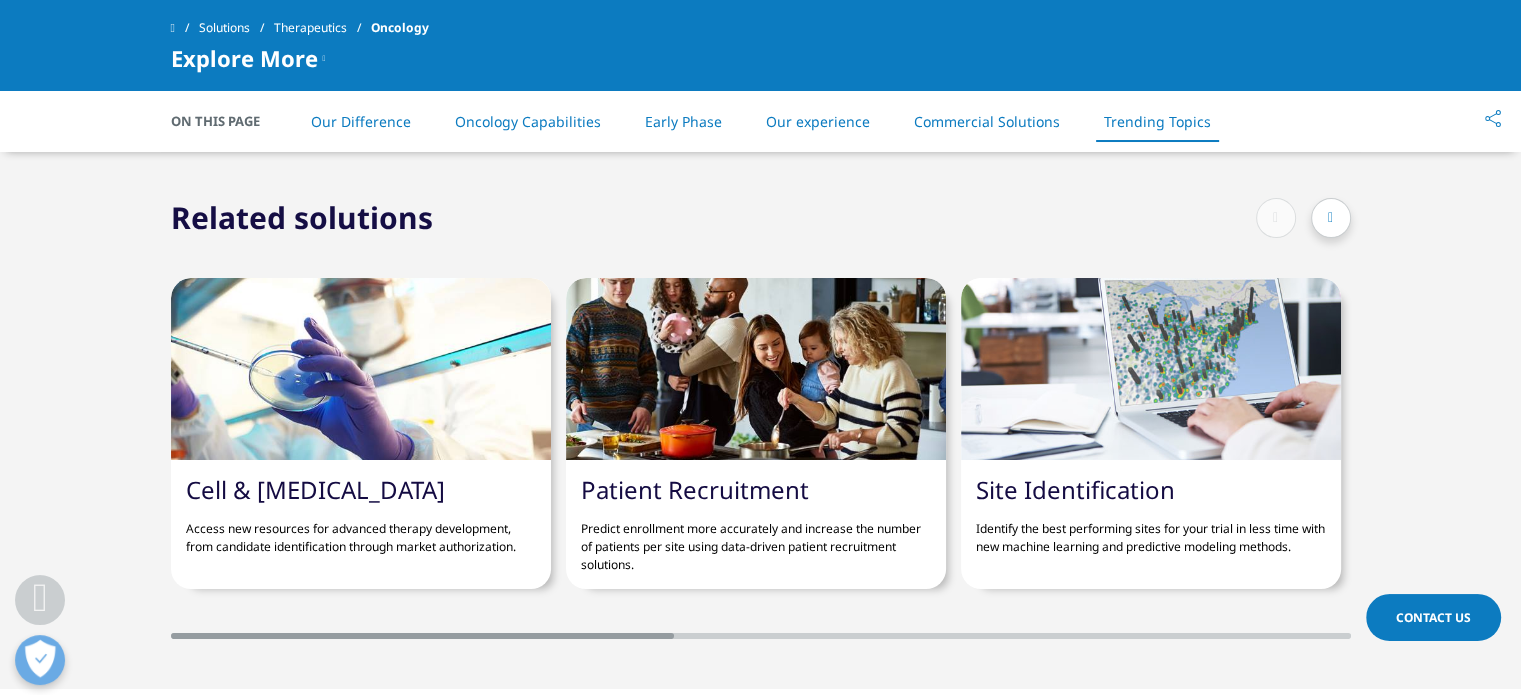 click at bounding box center [761, 636] 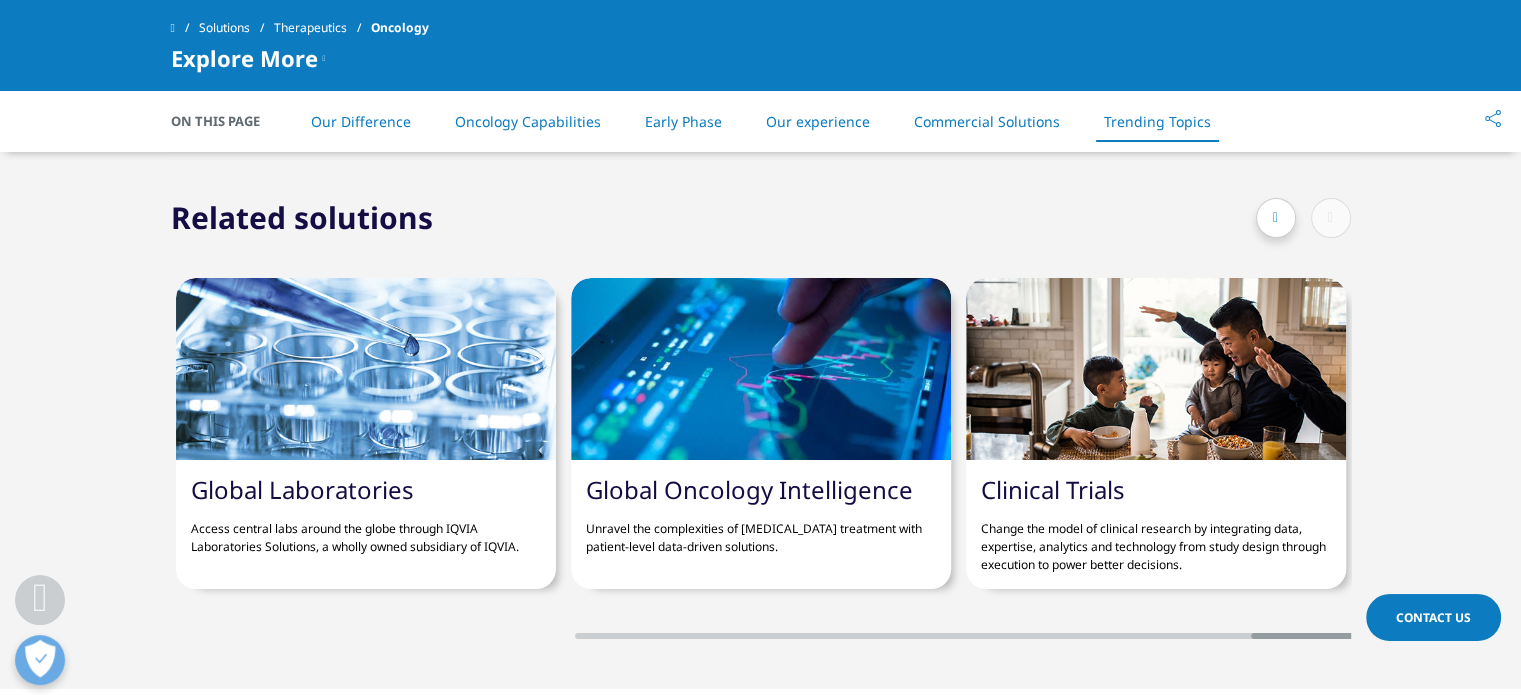 click at bounding box center (1165, 636) 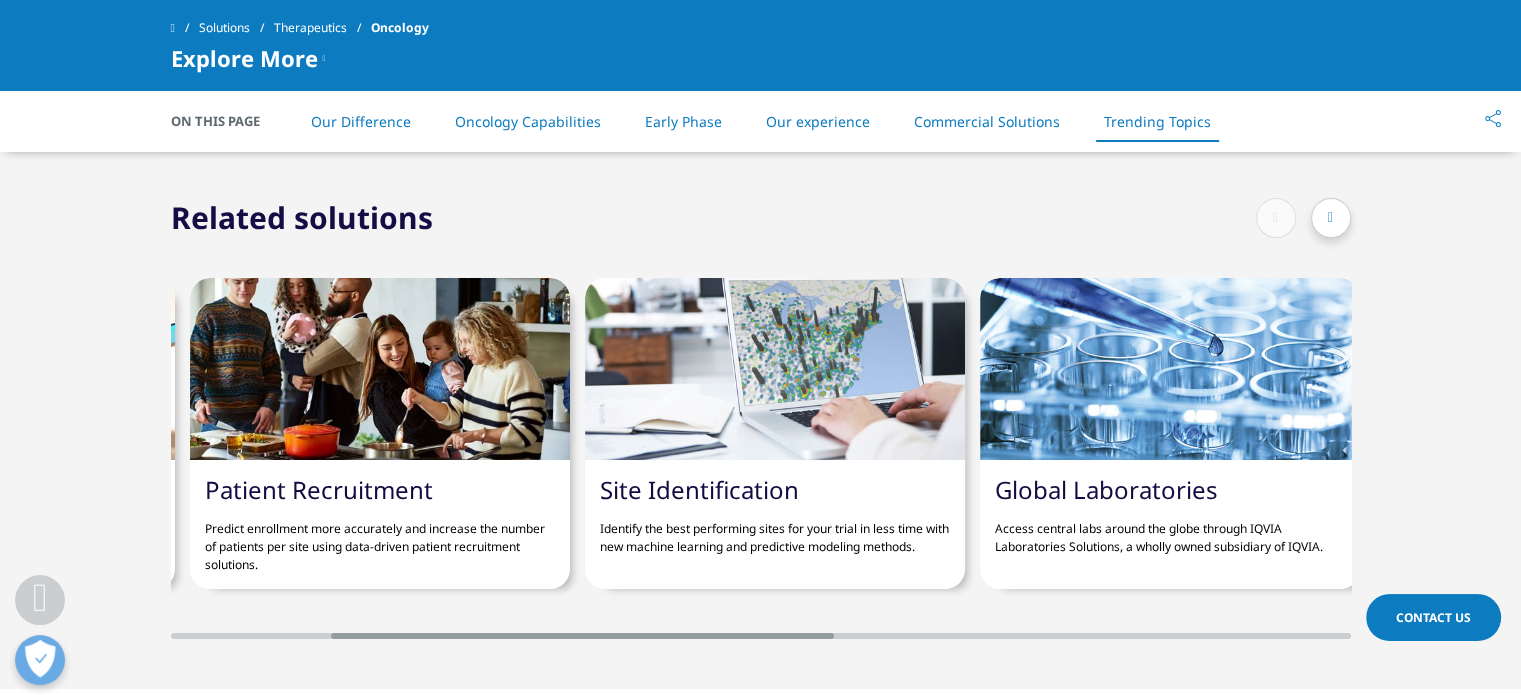 scroll, scrollTop: 0, scrollLeft: 884, axis: horizontal 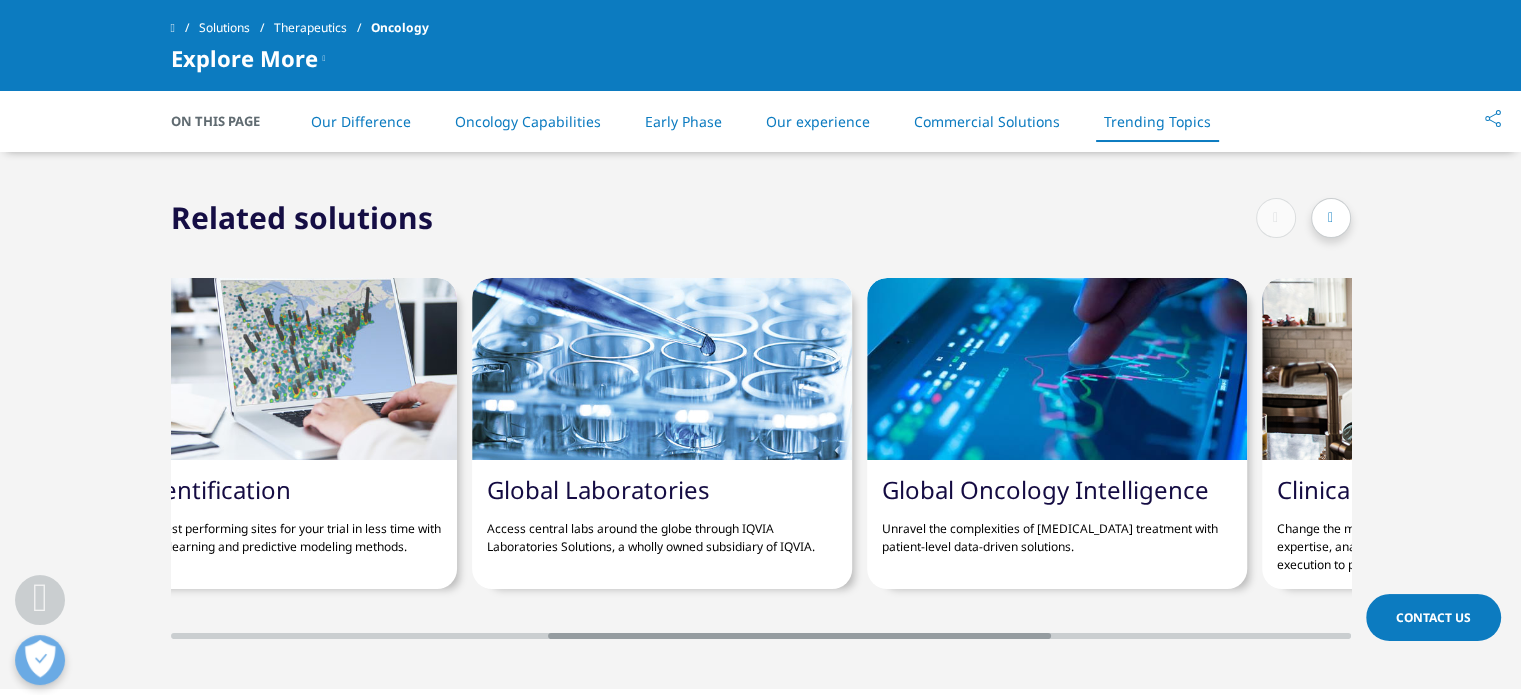 drag, startPoint x: 1321, startPoint y: 577, endPoint x: 1022, endPoint y: 589, distance: 299.2407 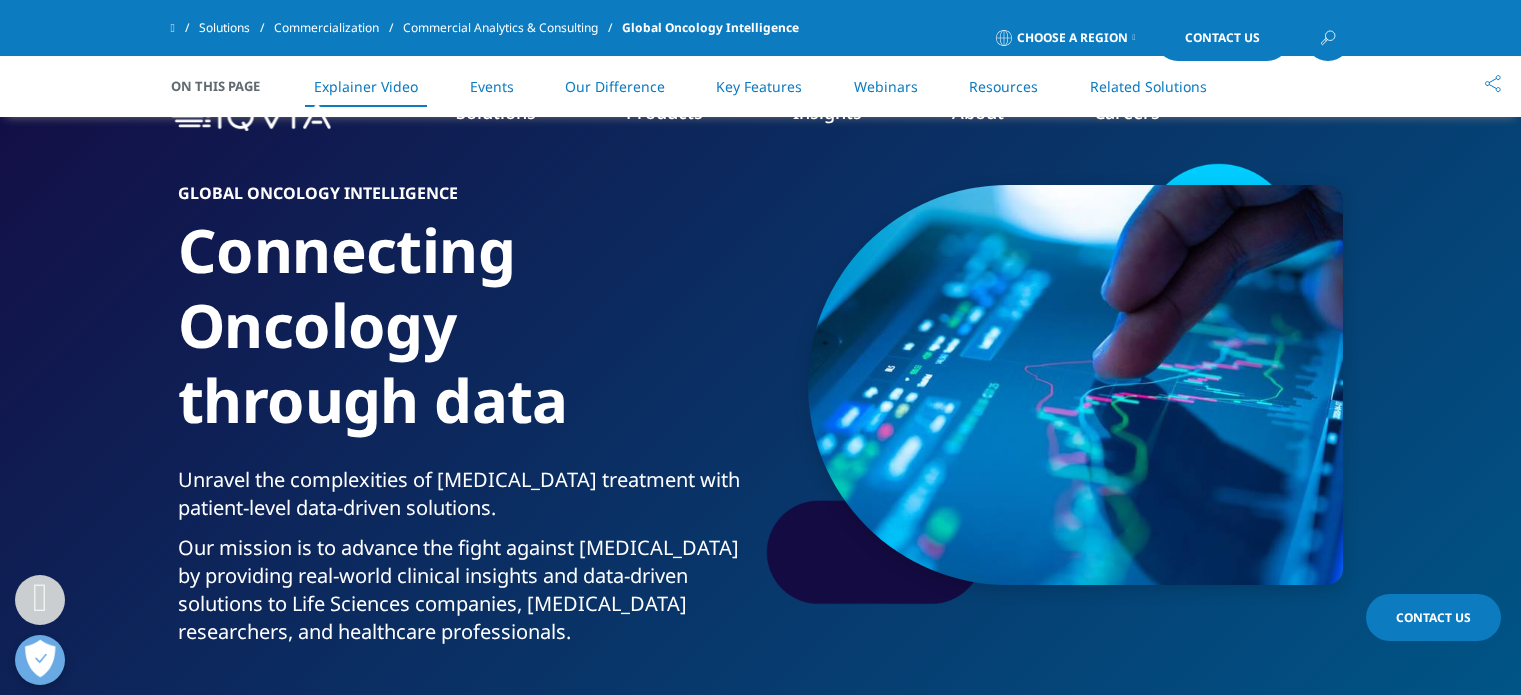 scroll, scrollTop: 1000, scrollLeft: 0, axis: vertical 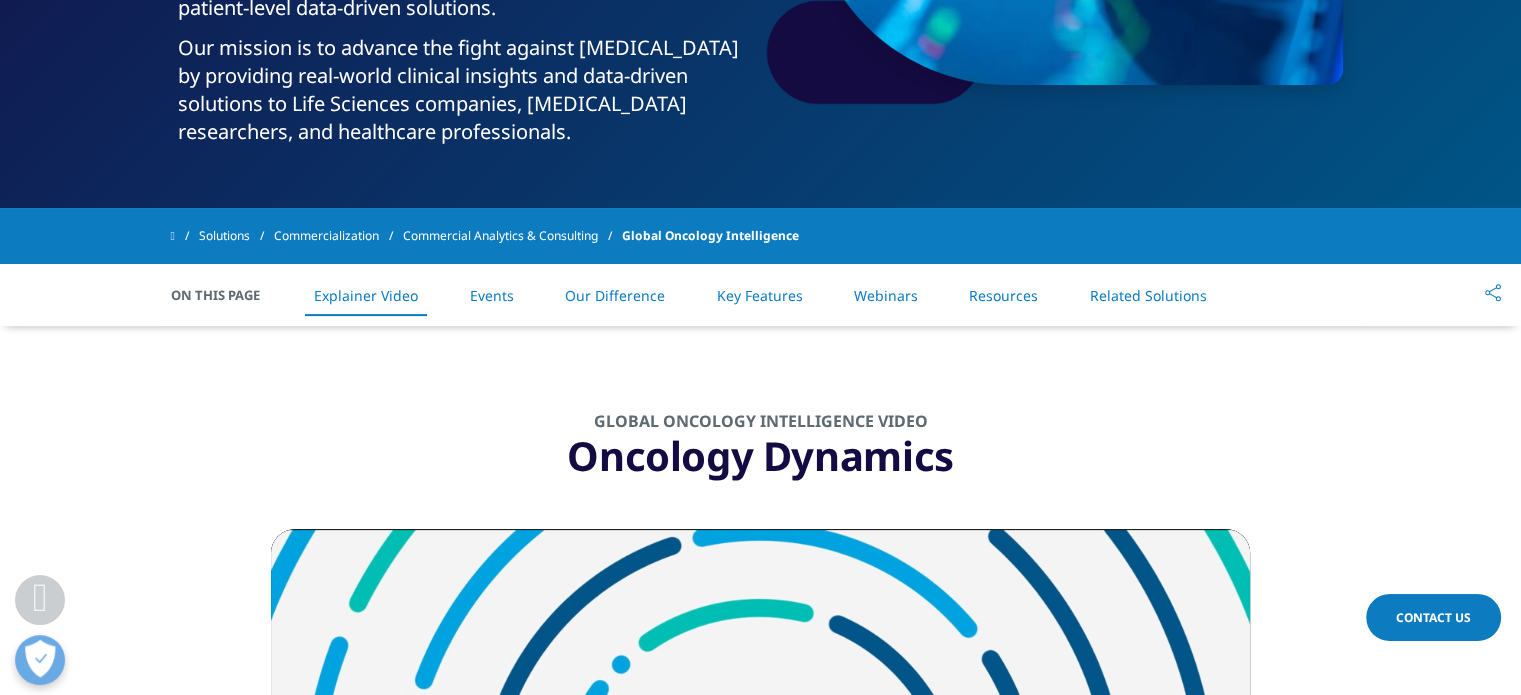 click on "Events" at bounding box center (492, 295) 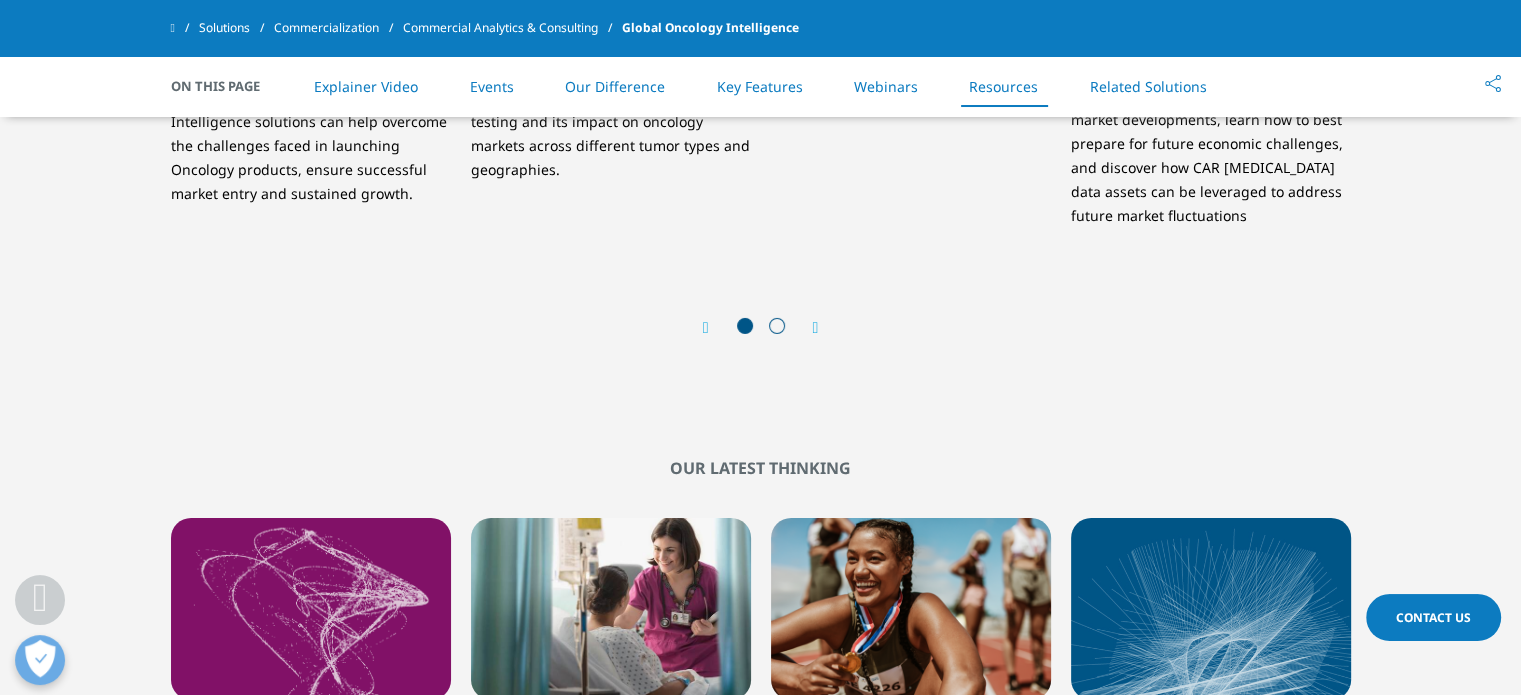 scroll, scrollTop: 6540, scrollLeft: 0, axis: vertical 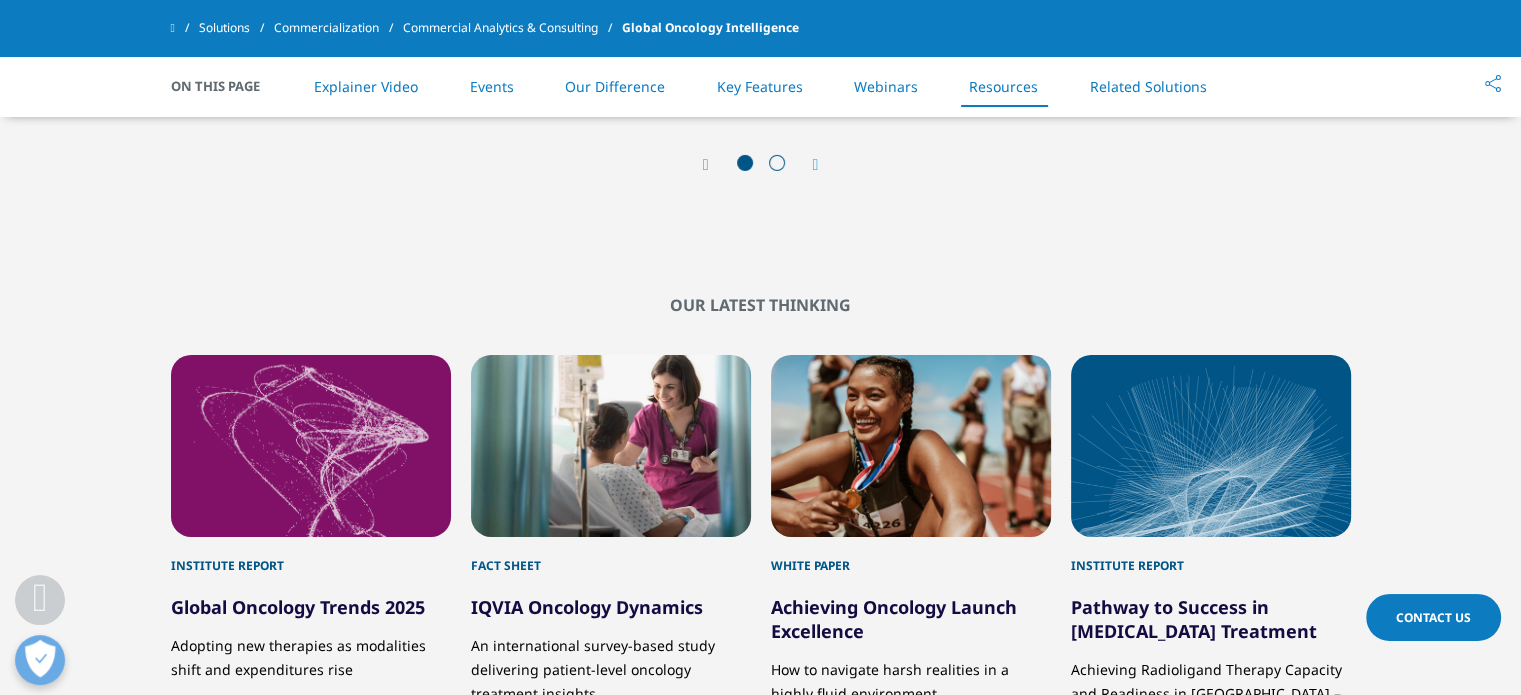 click on "Pathway to Success in [MEDICAL_DATA] Treatment" at bounding box center (1194, 619) 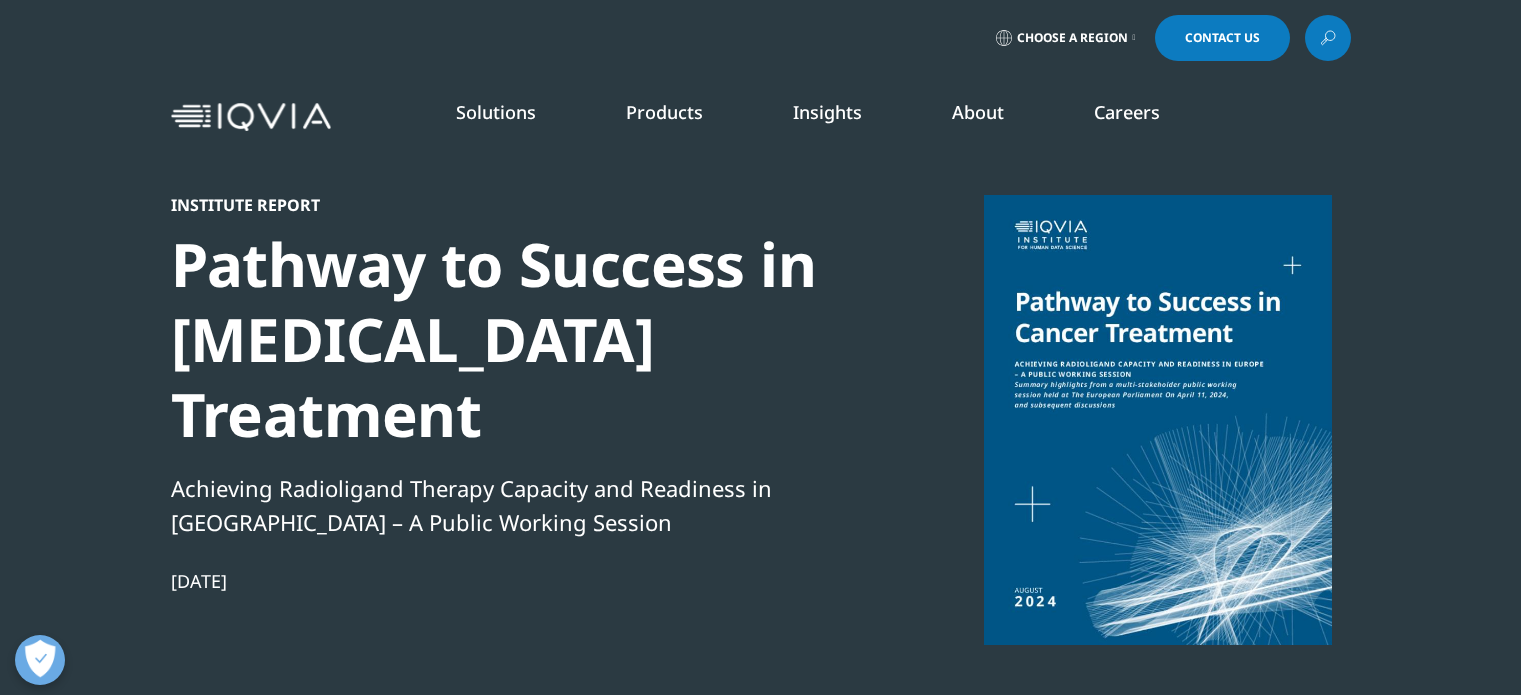 scroll, scrollTop: 0, scrollLeft: 0, axis: both 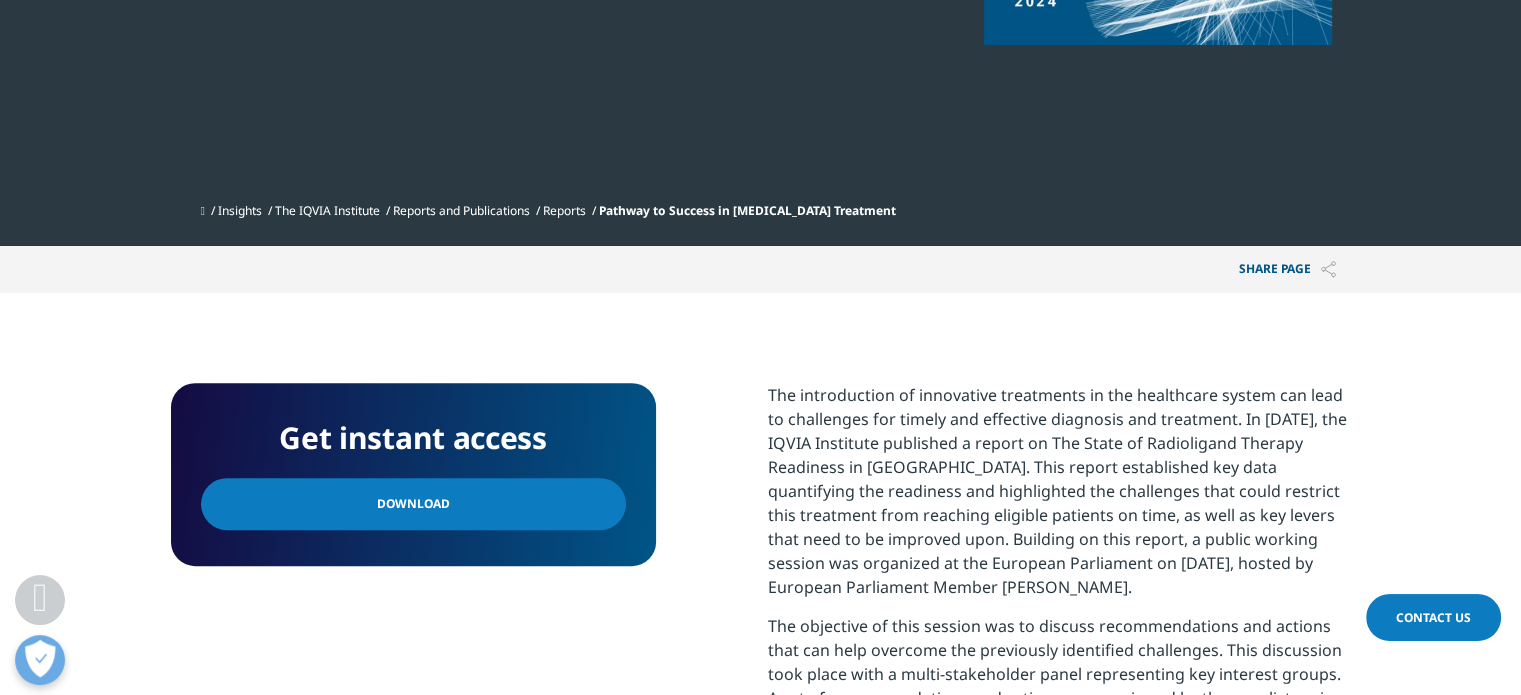 click on "Download" at bounding box center [413, 504] 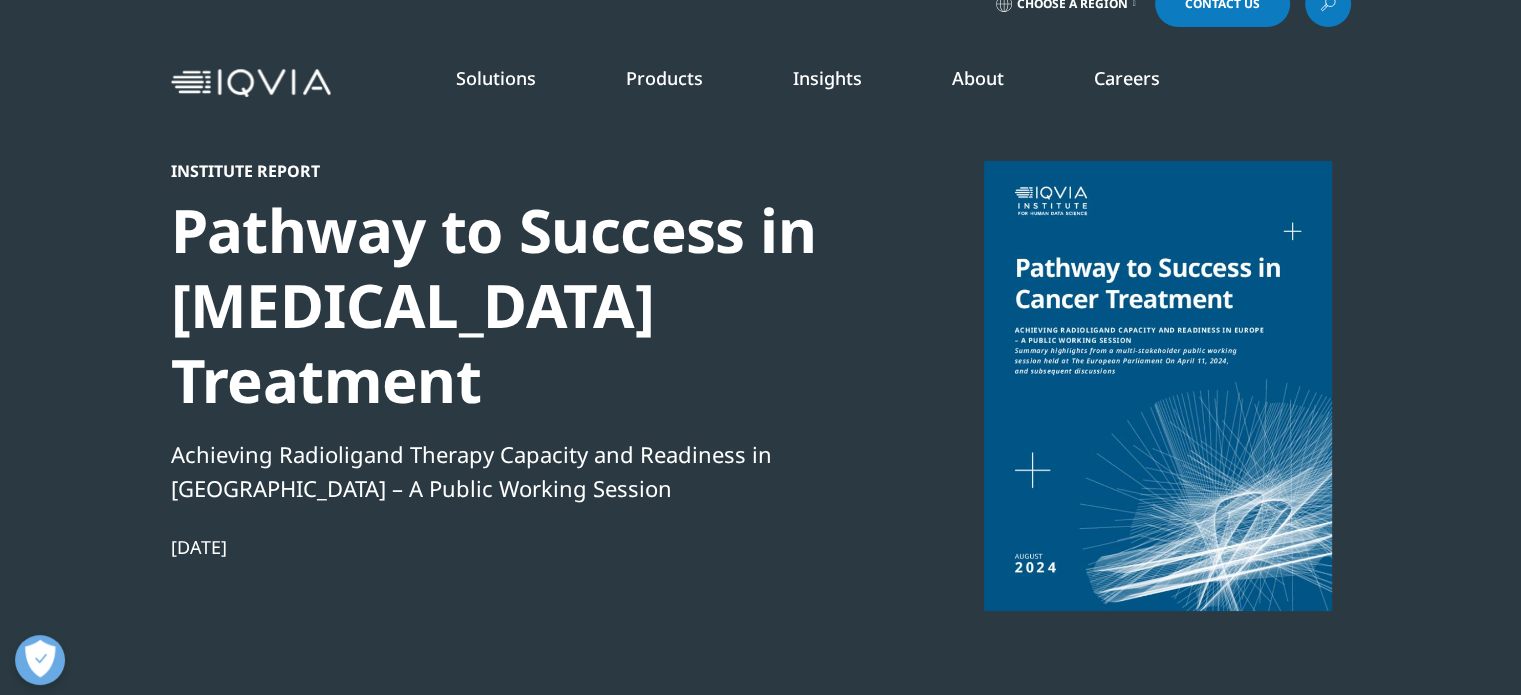scroll, scrollTop: 0, scrollLeft: 0, axis: both 